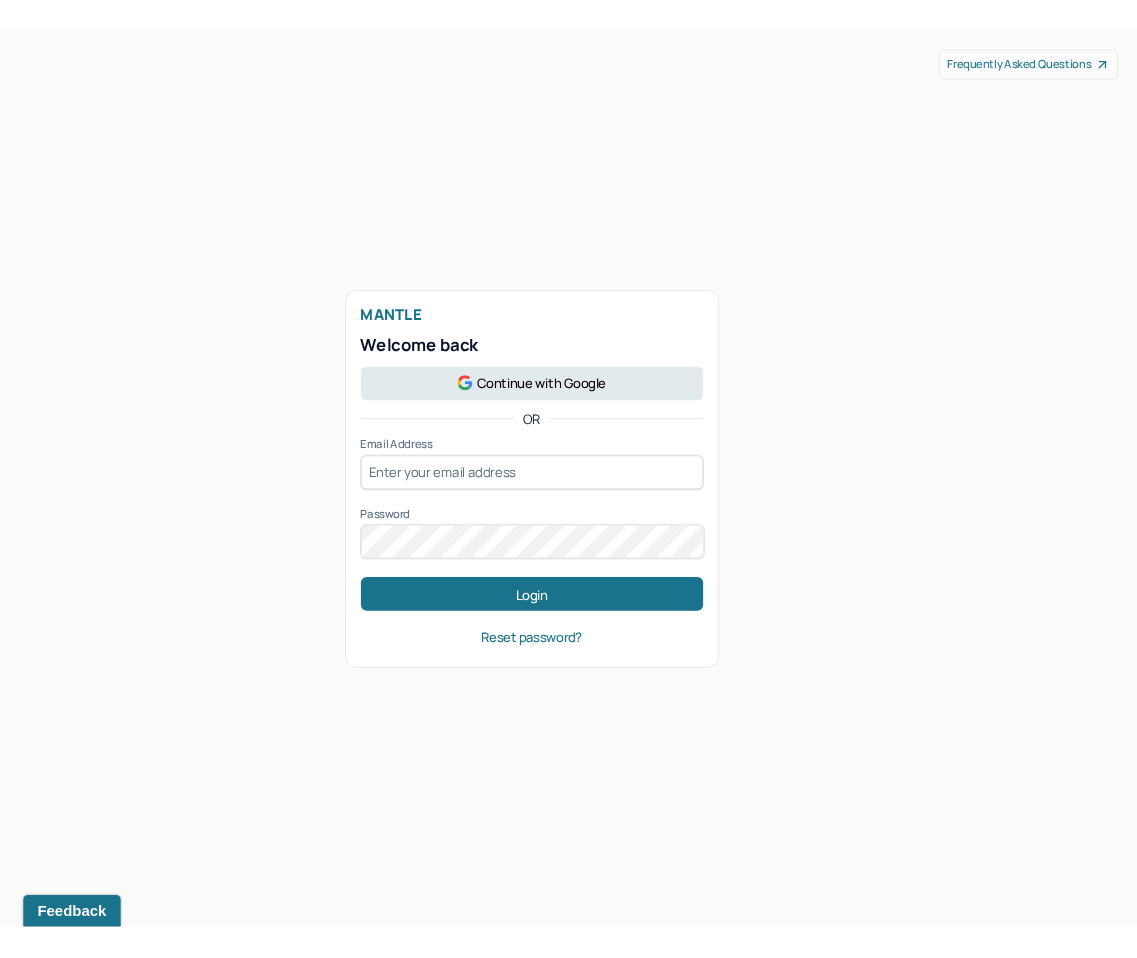 scroll, scrollTop: 0, scrollLeft: 0, axis: both 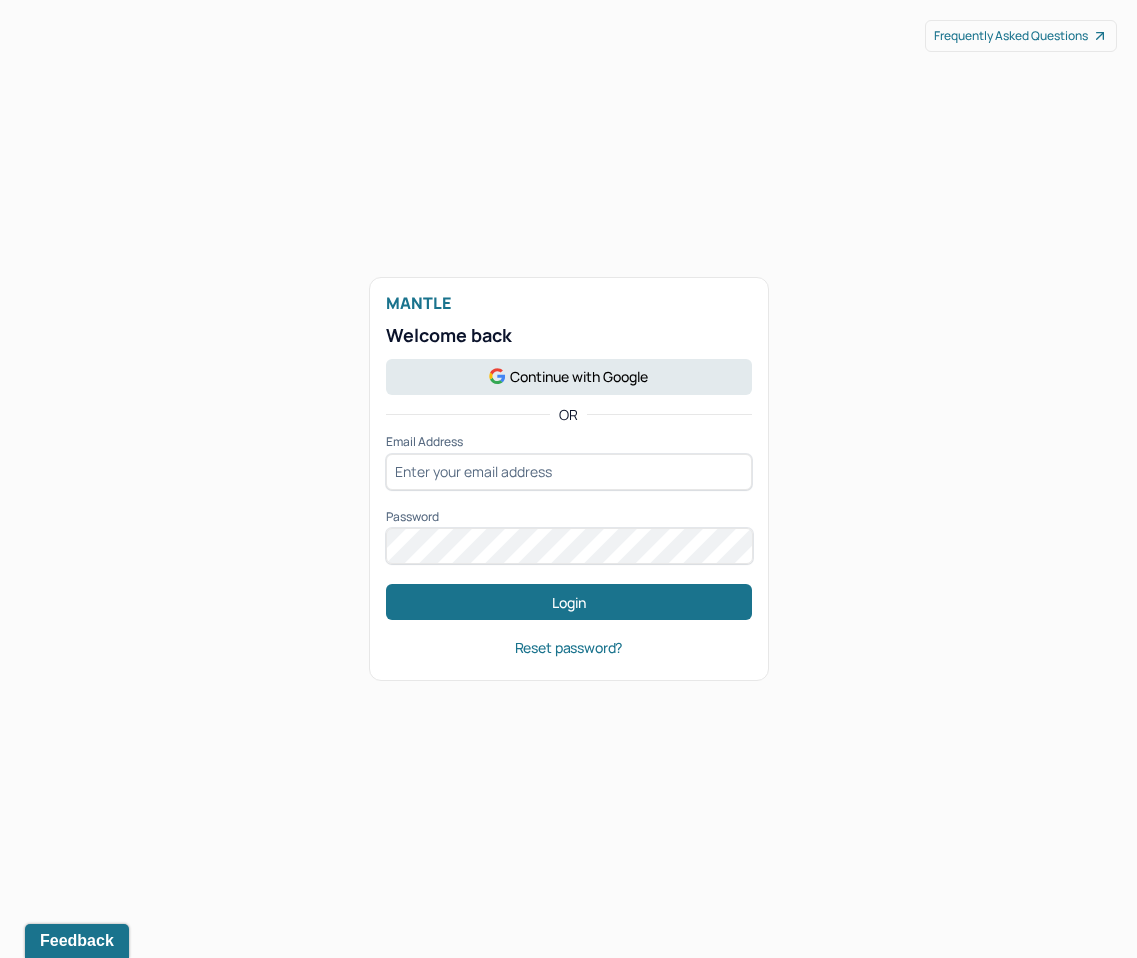 click at bounding box center [569, 472] 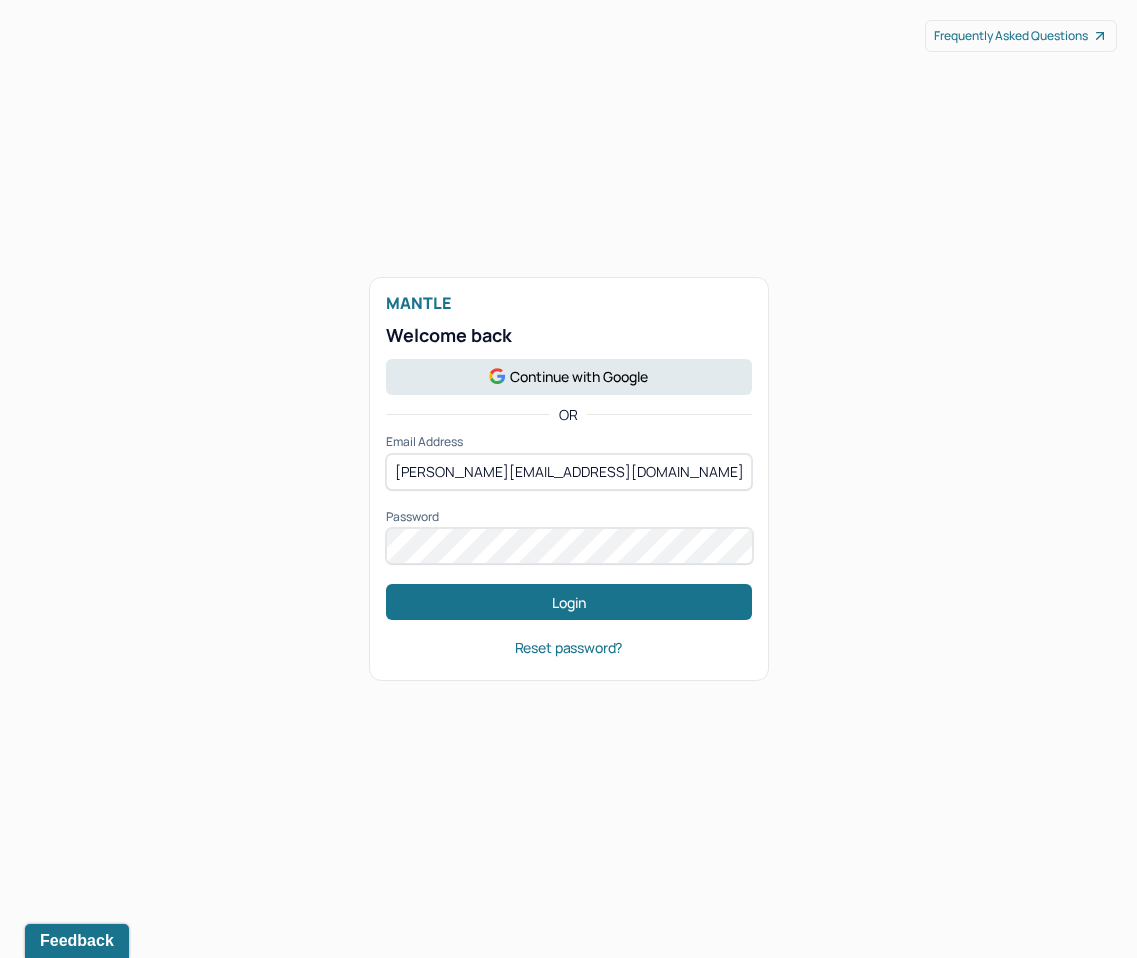 click on "Login" at bounding box center (569, 602) 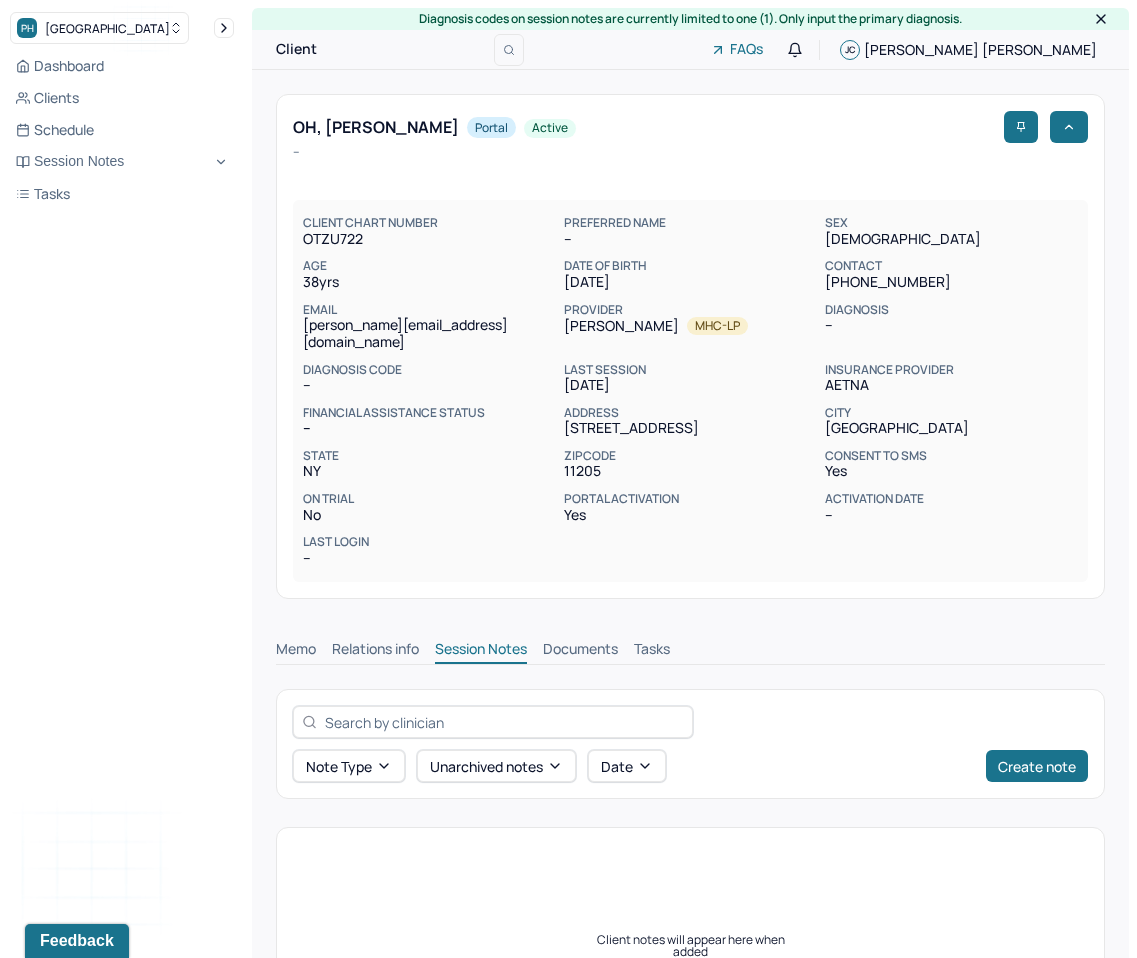 scroll, scrollTop: 16, scrollLeft: 0, axis: vertical 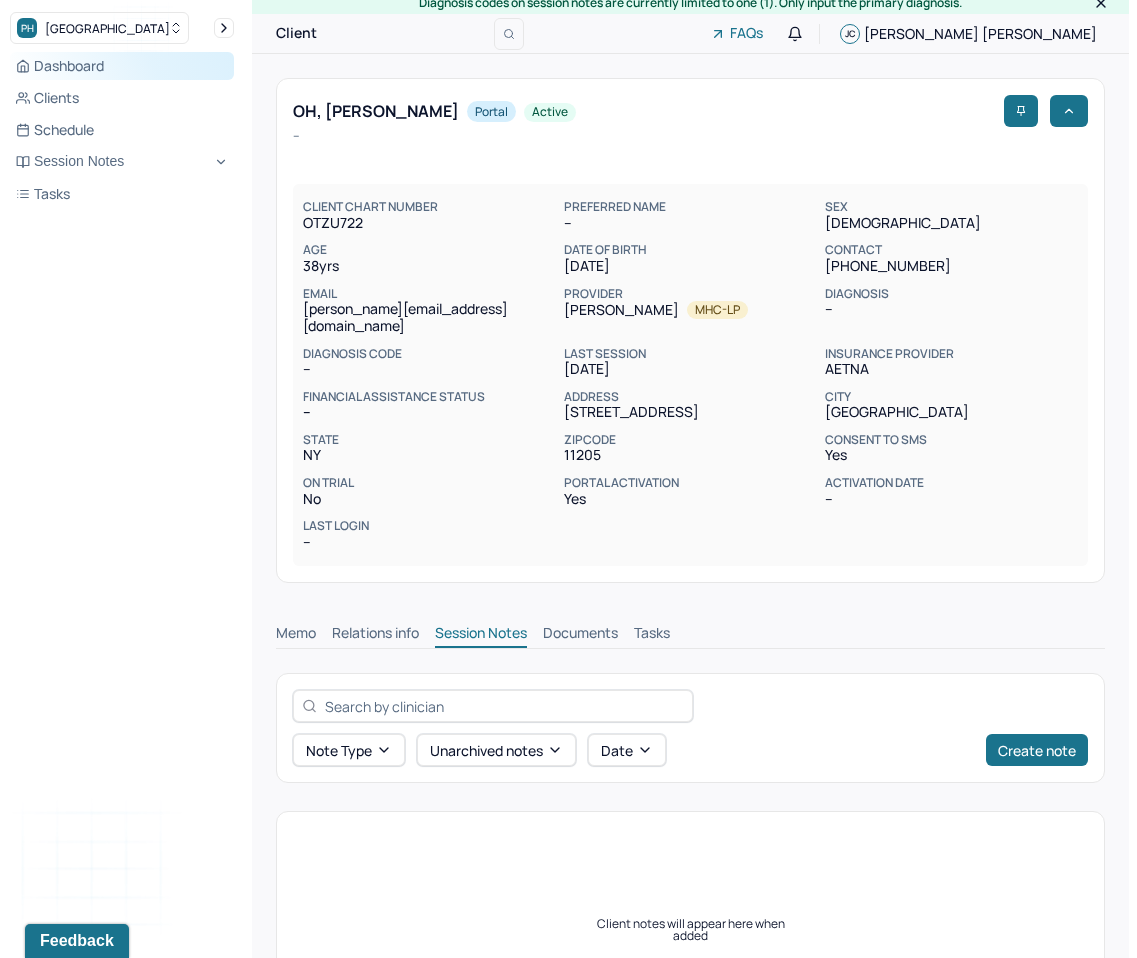 click on "Dashboard" at bounding box center [122, 66] 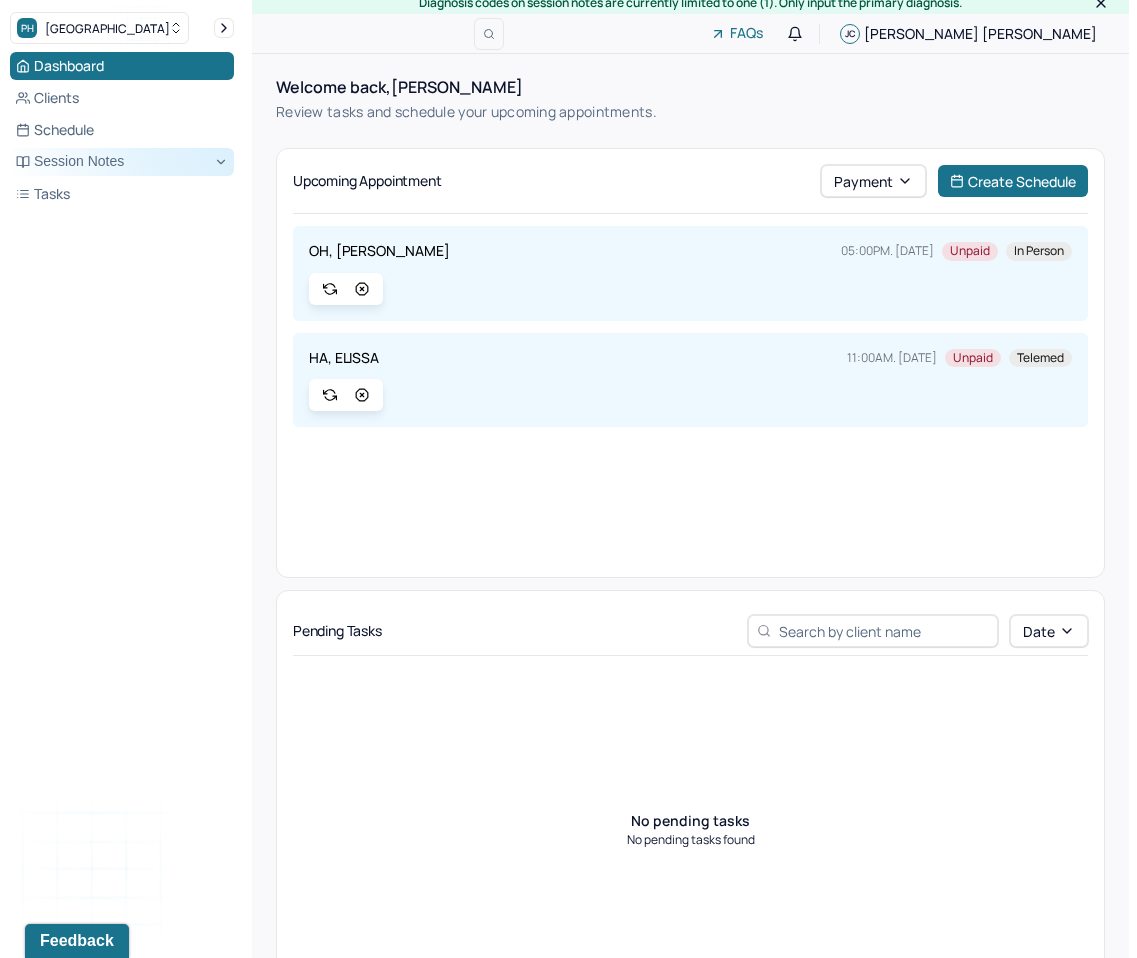 click on "Session Notes" at bounding box center [122, 162] 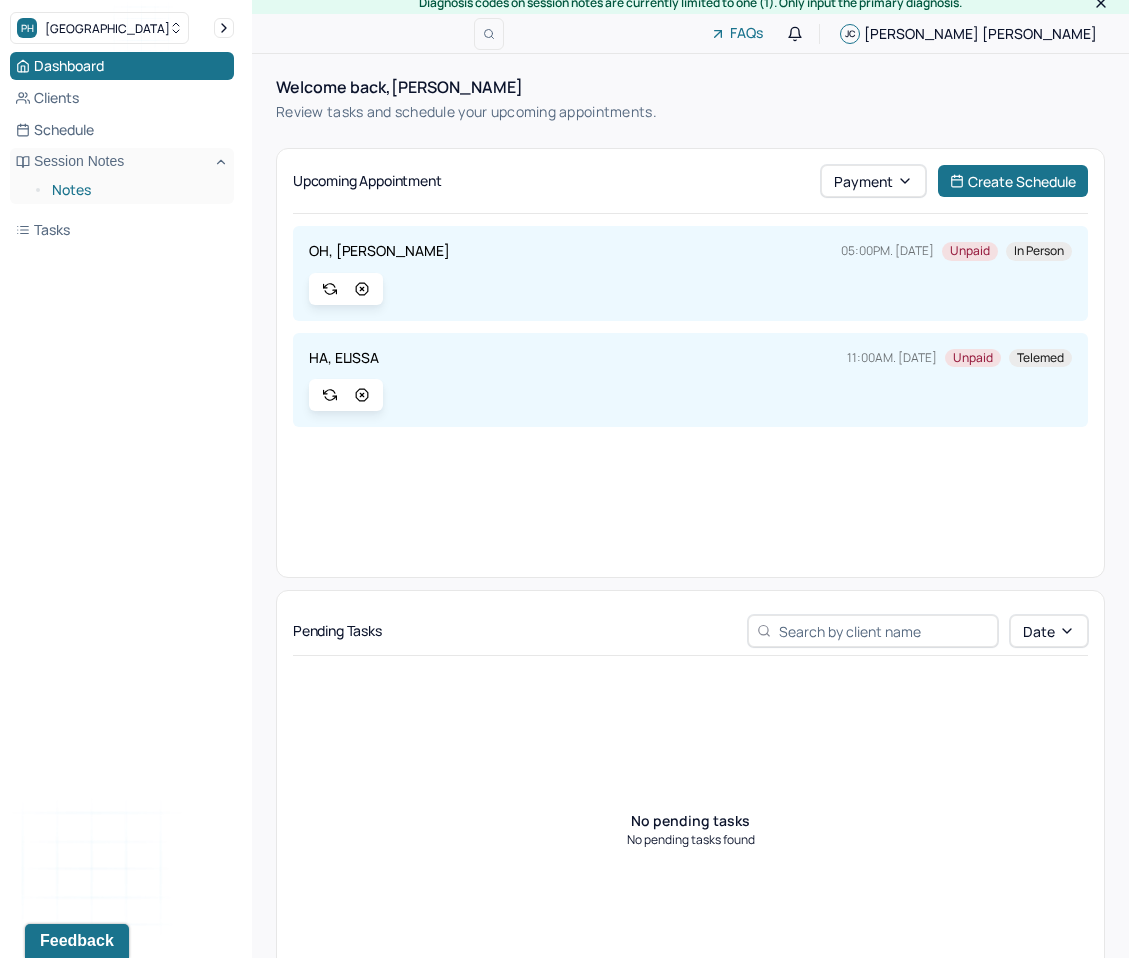 click on "Notes" at bounding box center (135, 190) 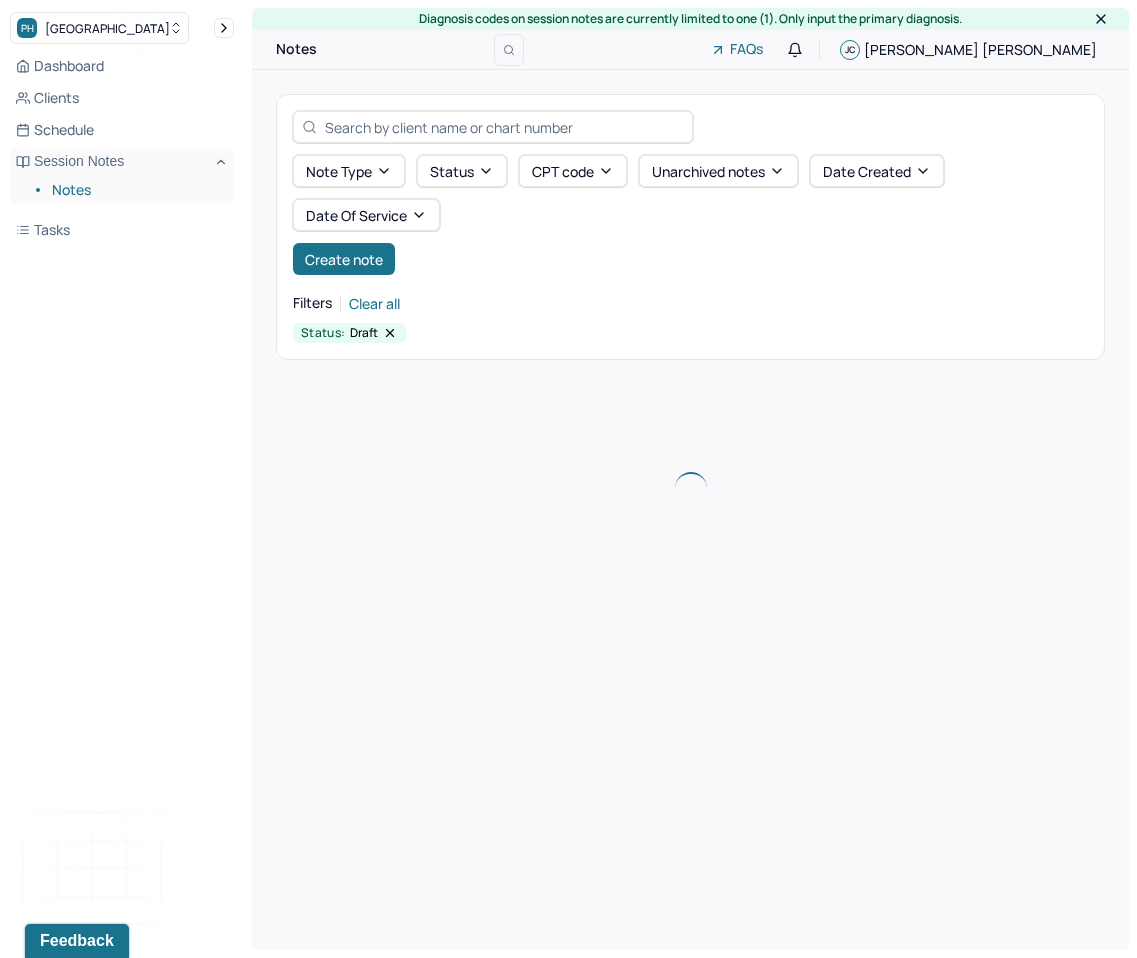 scroll, scrollTop: 0, scrollLeft: 0, axis: both 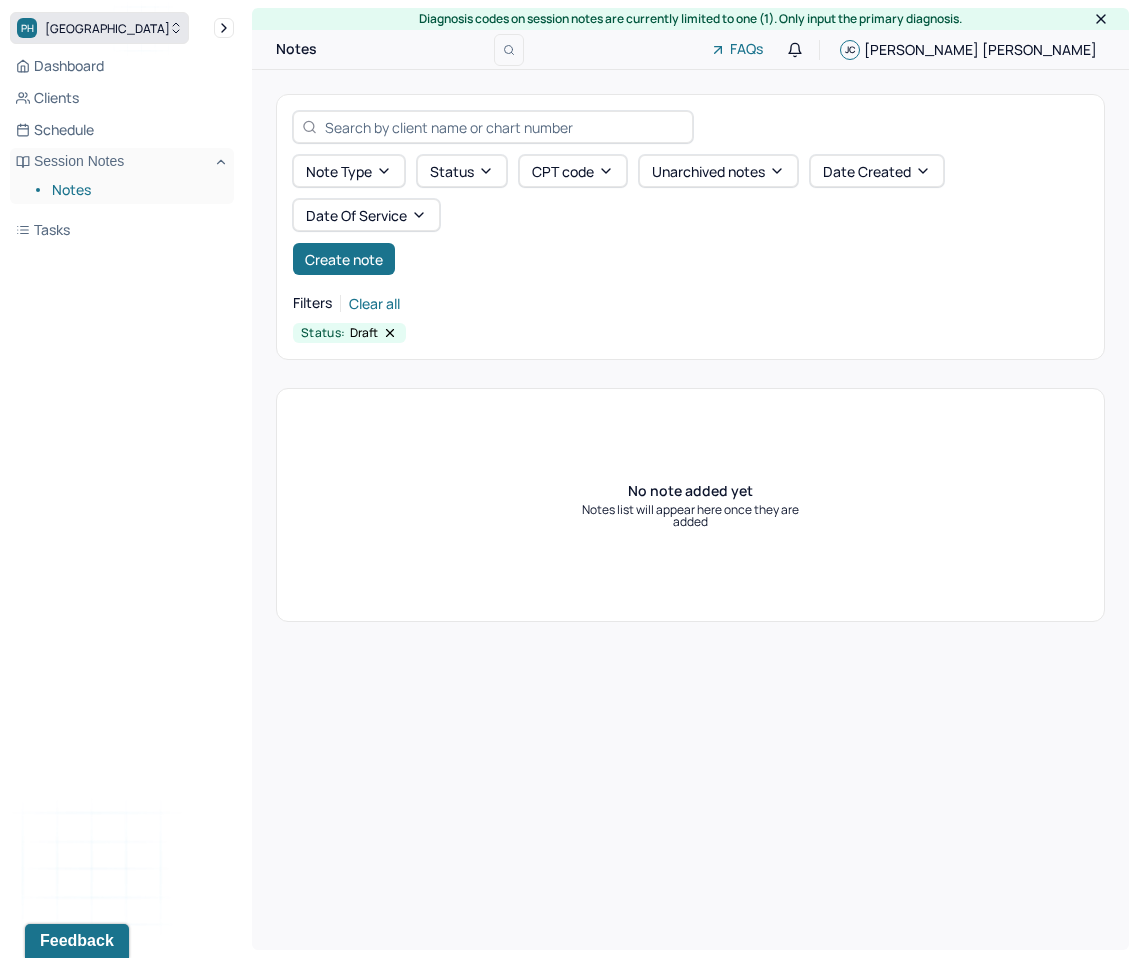 click on "PH Park Hill" at bounding box center (99, 28) 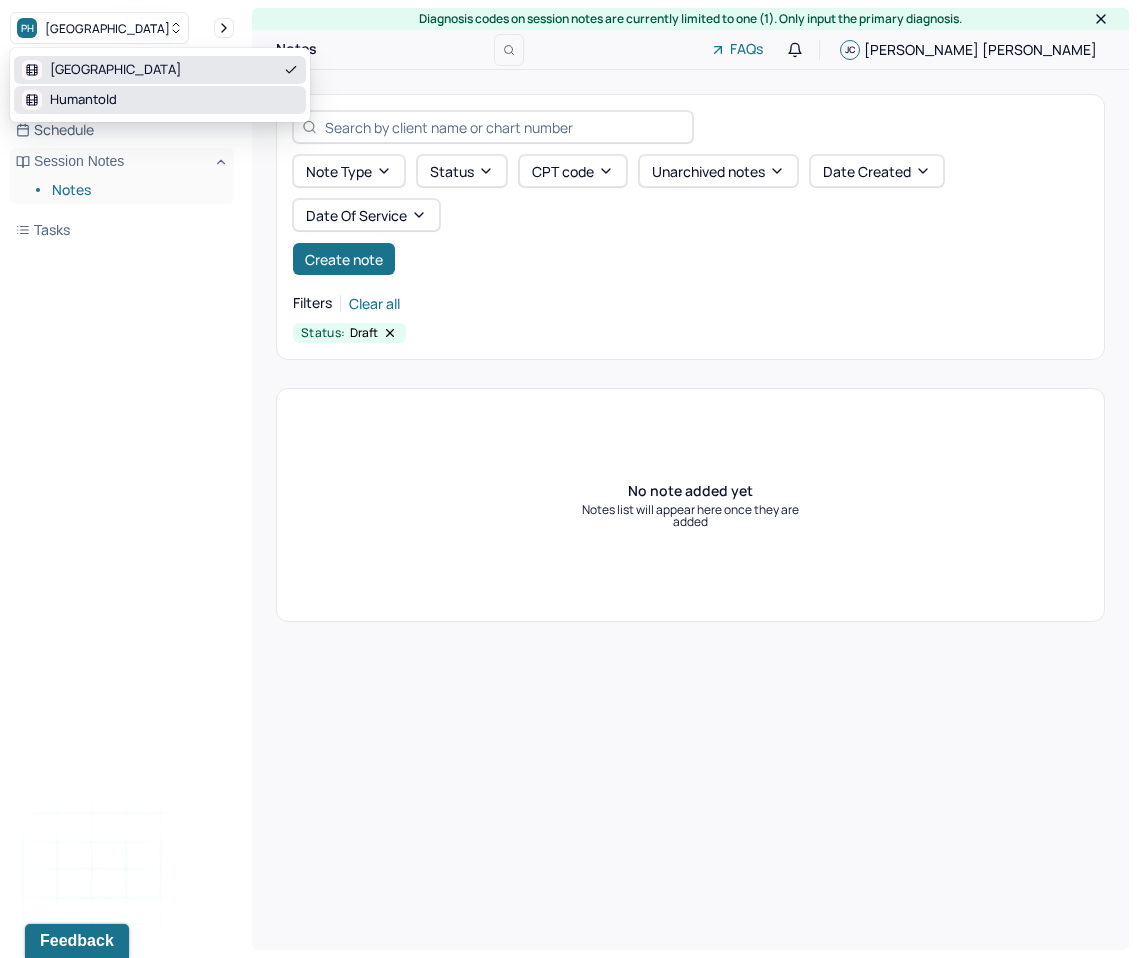 click on "Humantold" at bounding box center [160, 100] 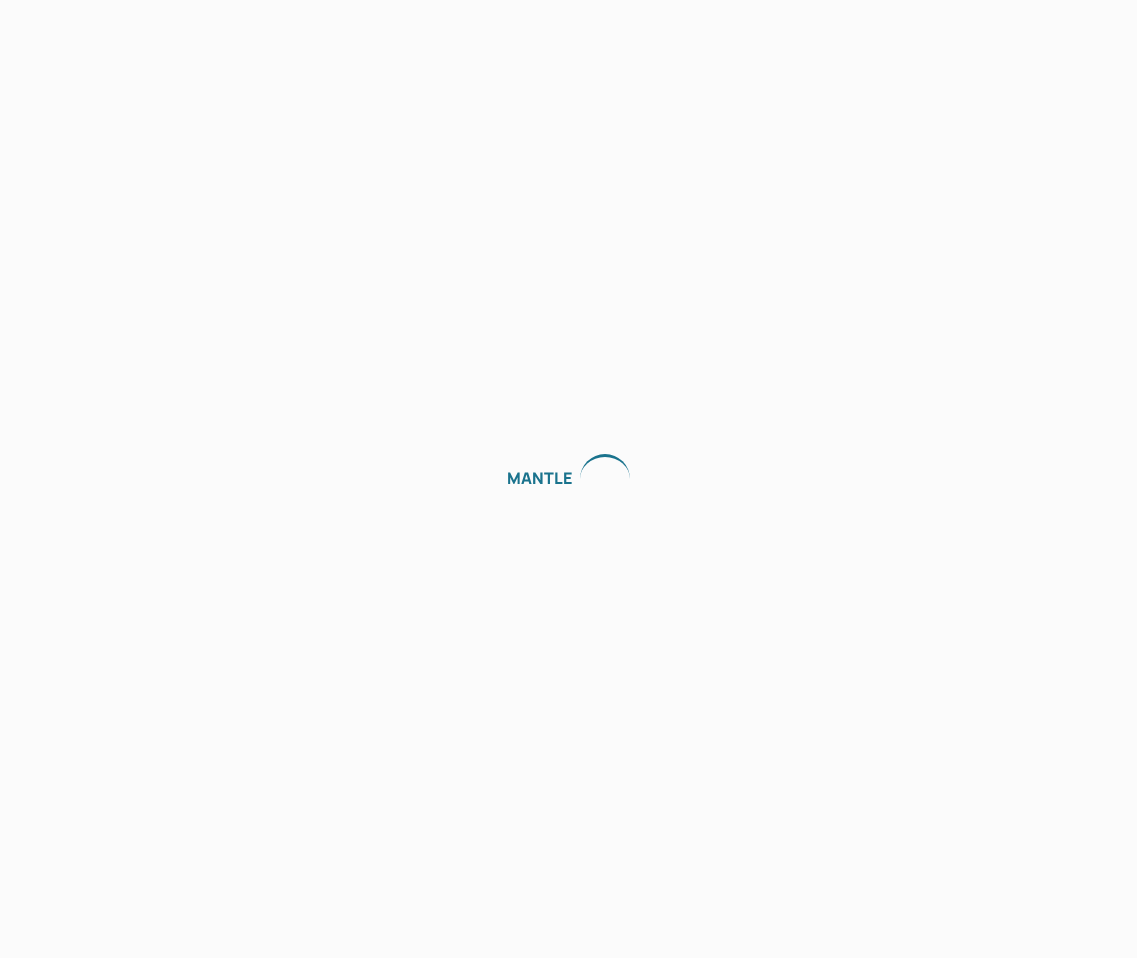 scroll, scrollTop: 0, scrollLeft: 0, axis: both 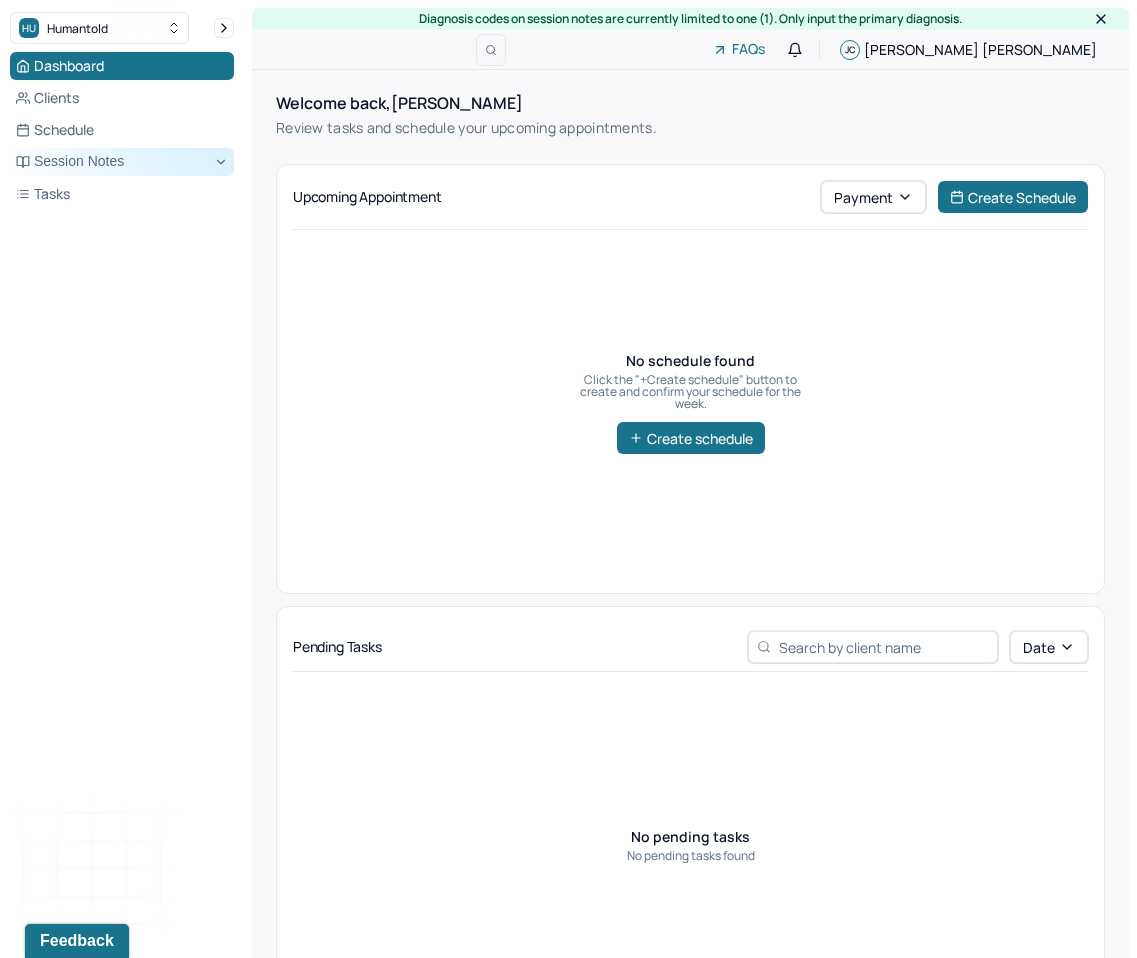 click on "Session Notes" at bounding box center (122, 162) 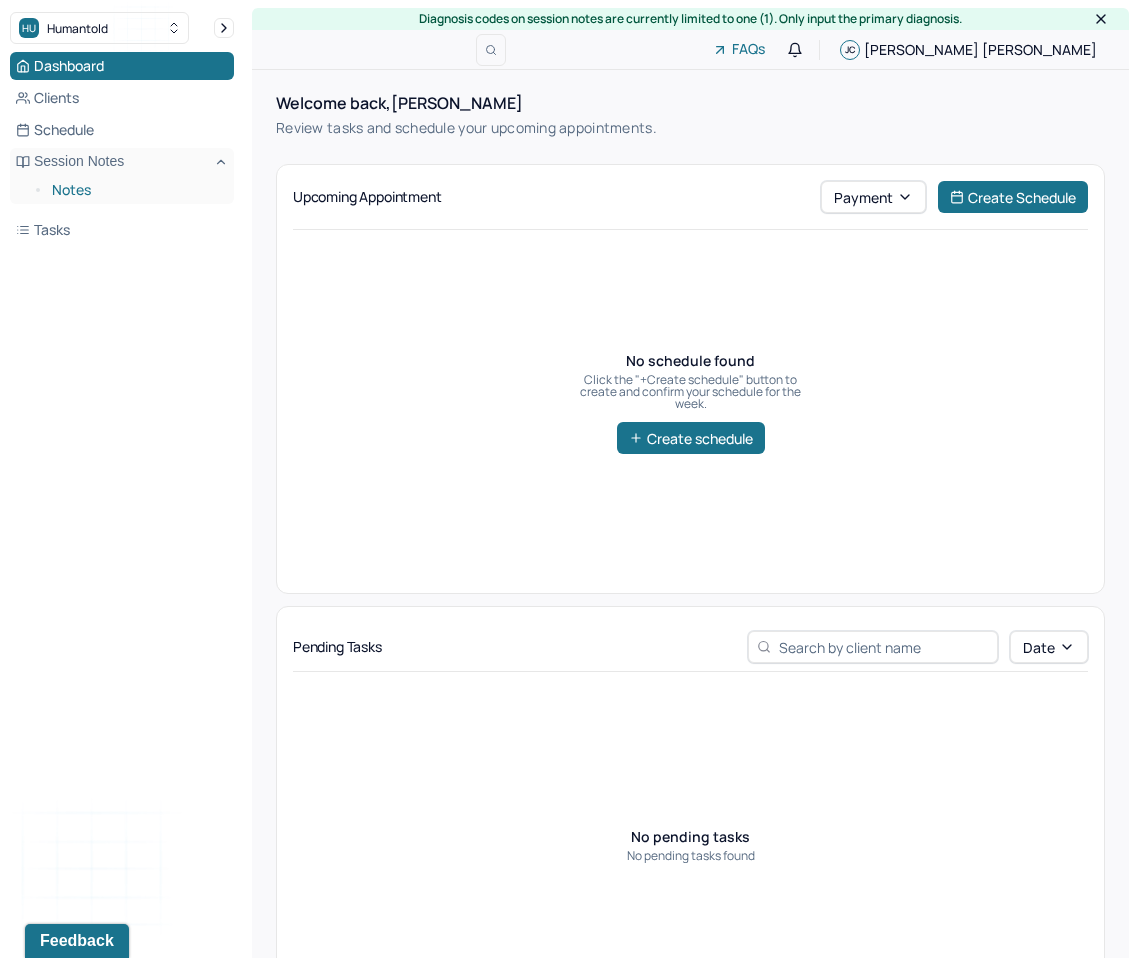 click on "Notes" at bounding box center [135, 190] 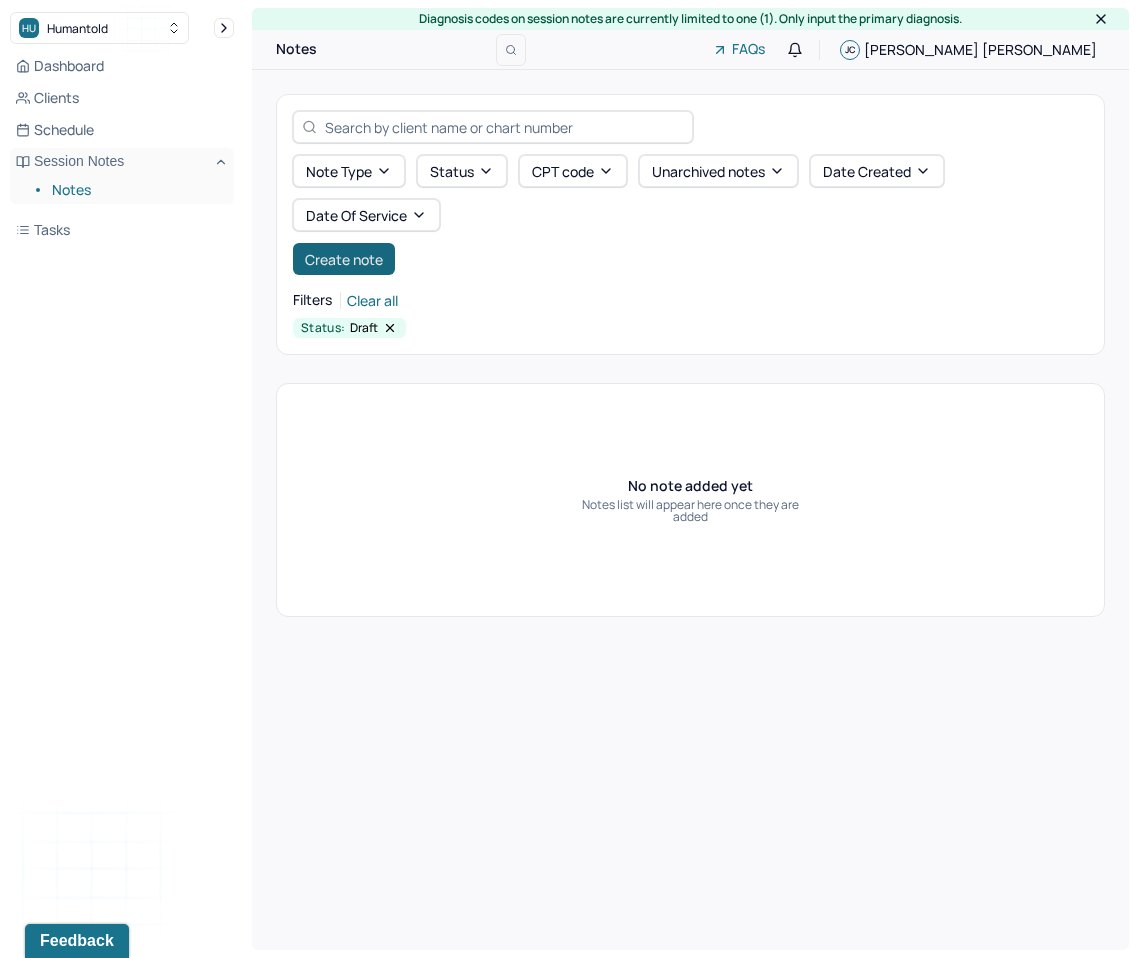 click on "Create note" at bounding box center (344, 259) 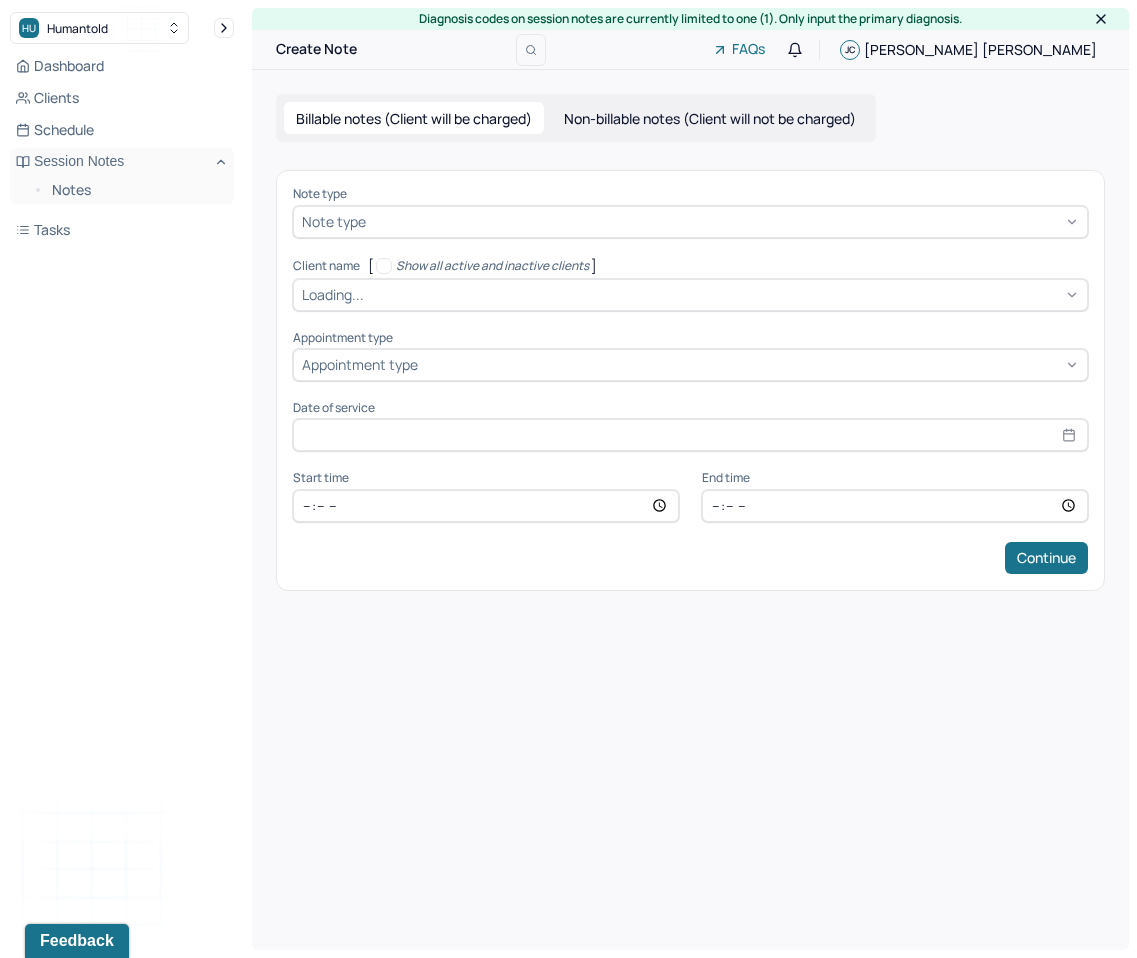 click at bounding box center [724, 221] 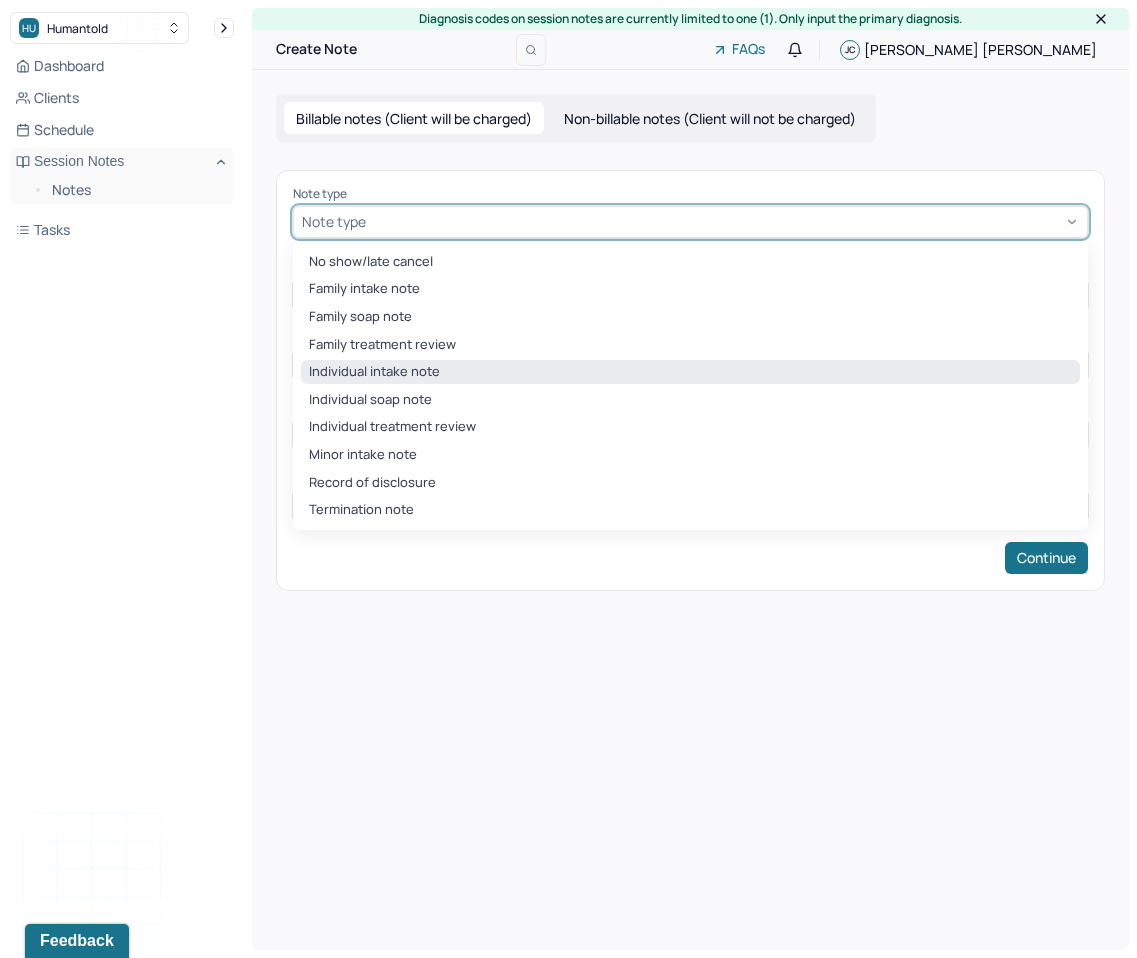 click on "Individual intake note" at bounding box center (690, 372) 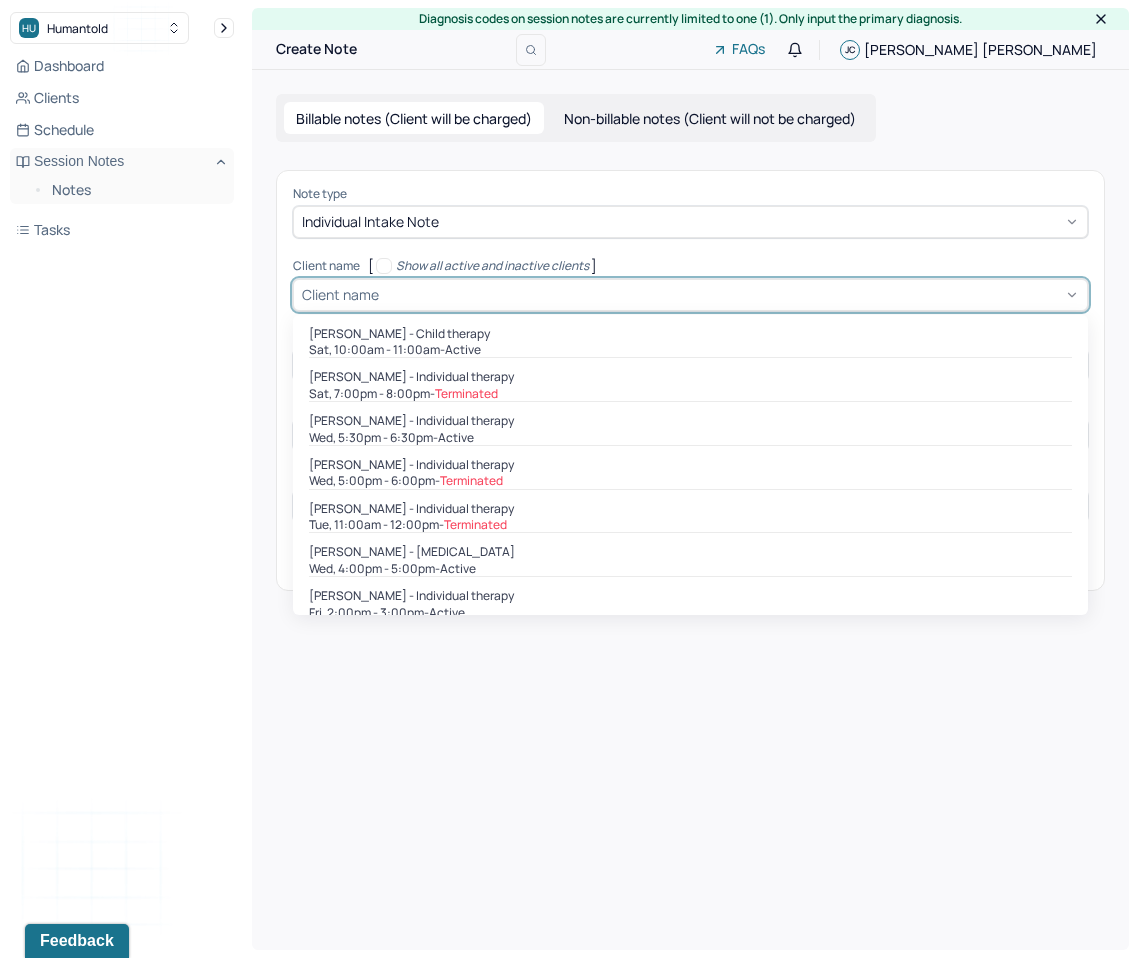 click at bounding box center [731, 294] 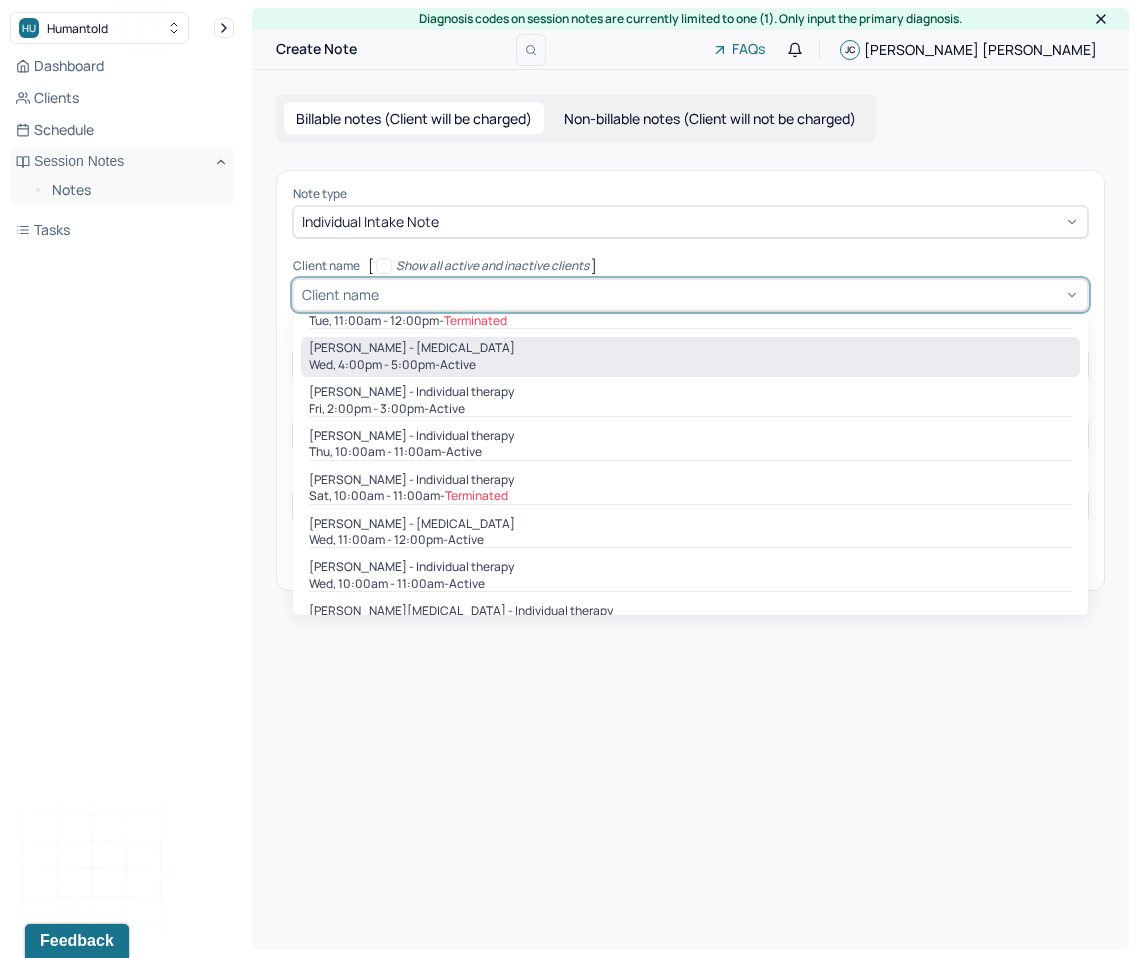 scroll, scrollTop: 237, scrollLeft: 0, axis: vertical 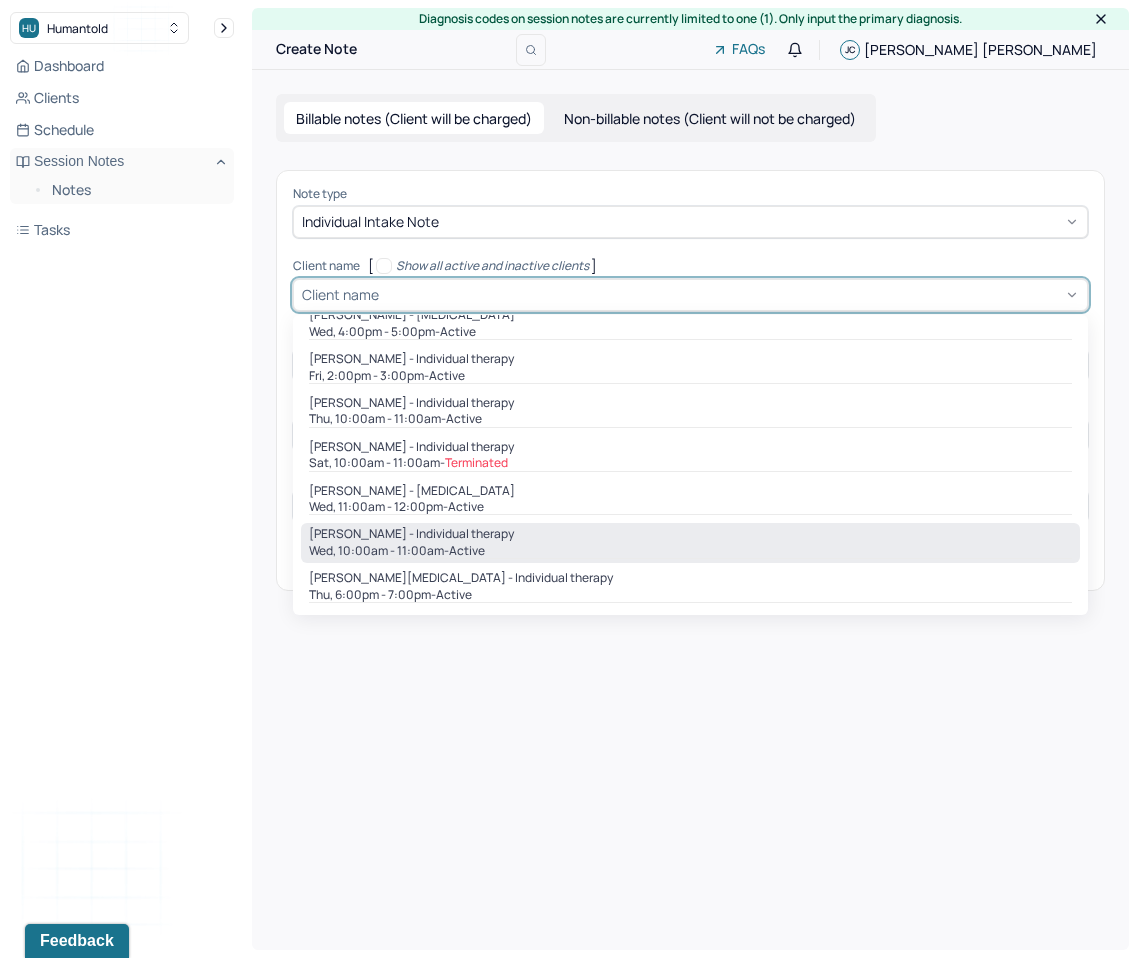 click on "[PERSON_NAME] - Individual therapy" at bounding box center (411, 534) 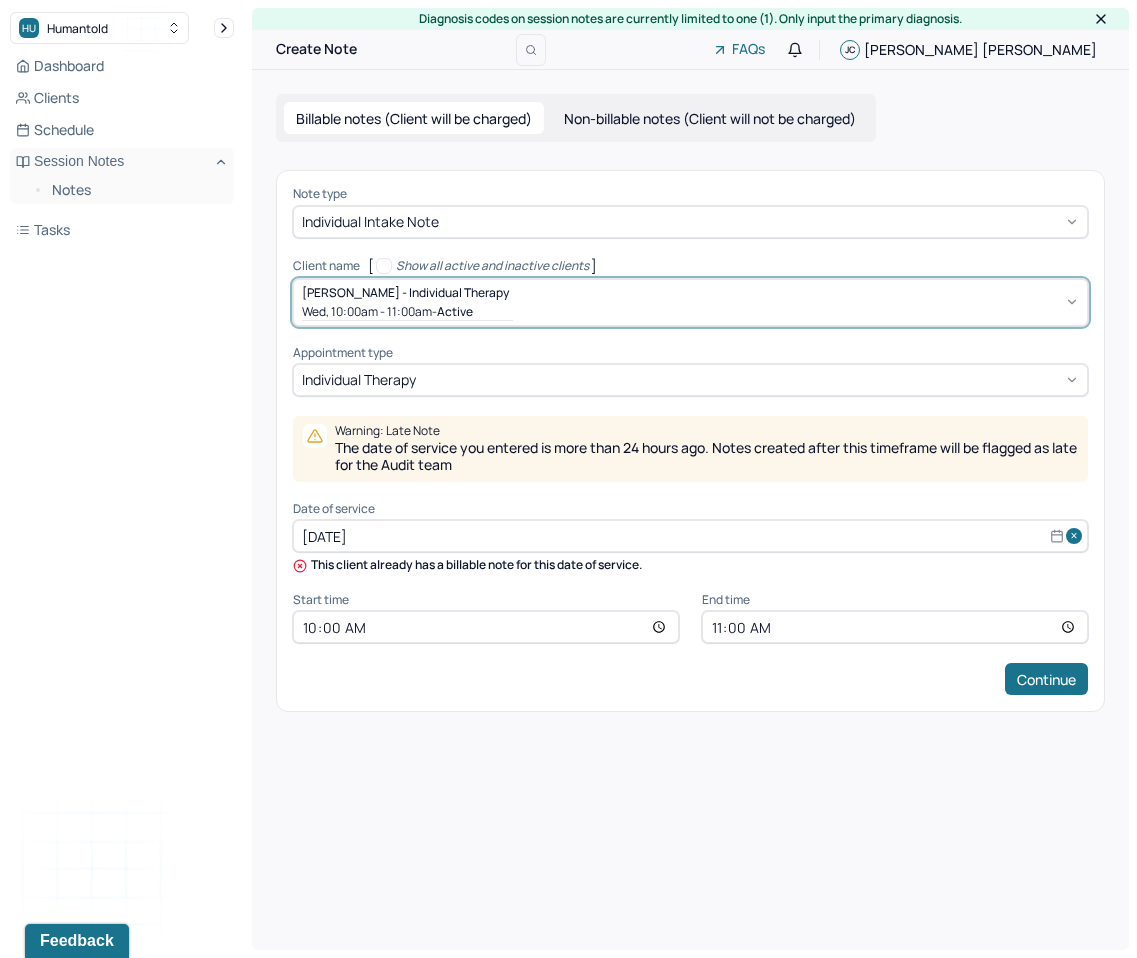 select on "6" 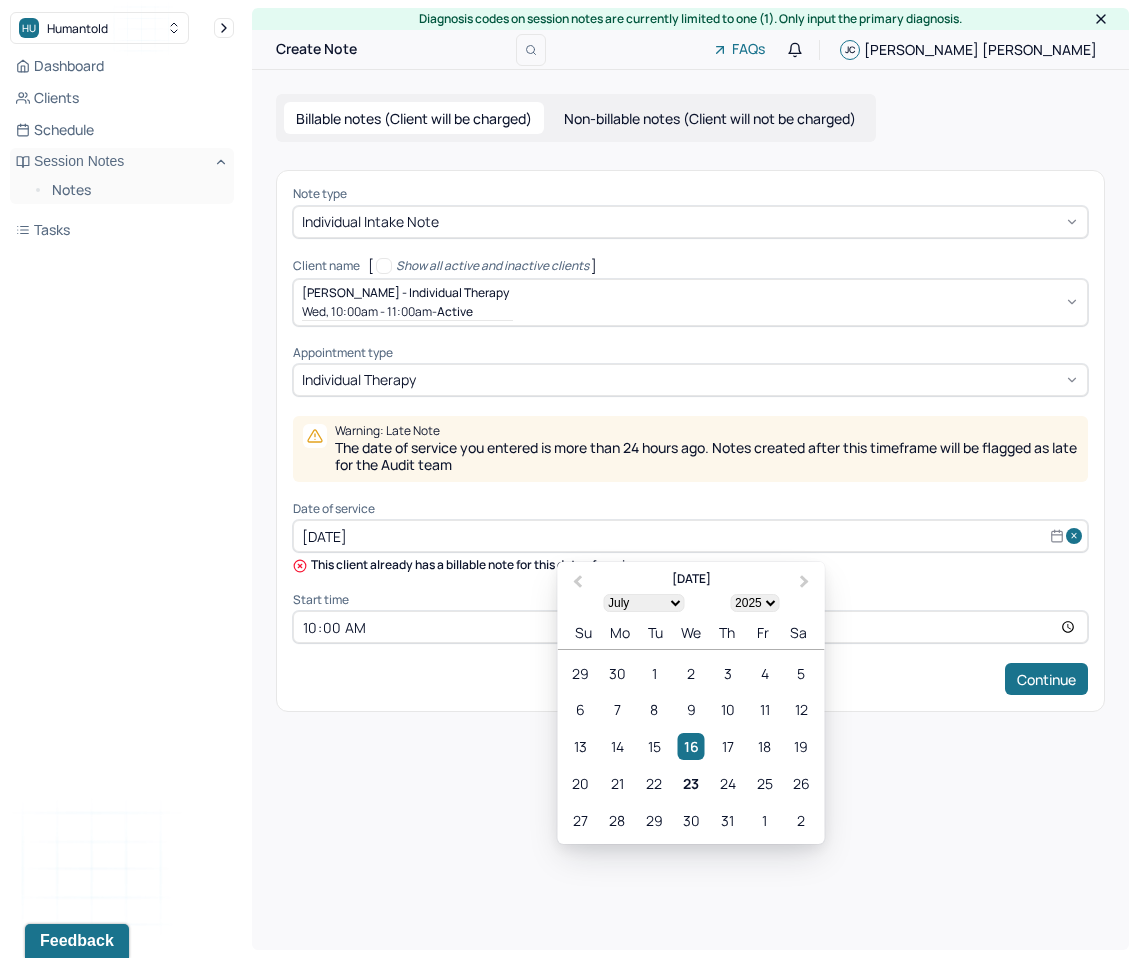 click on "[DATE]" at bounding box center (690, 536) 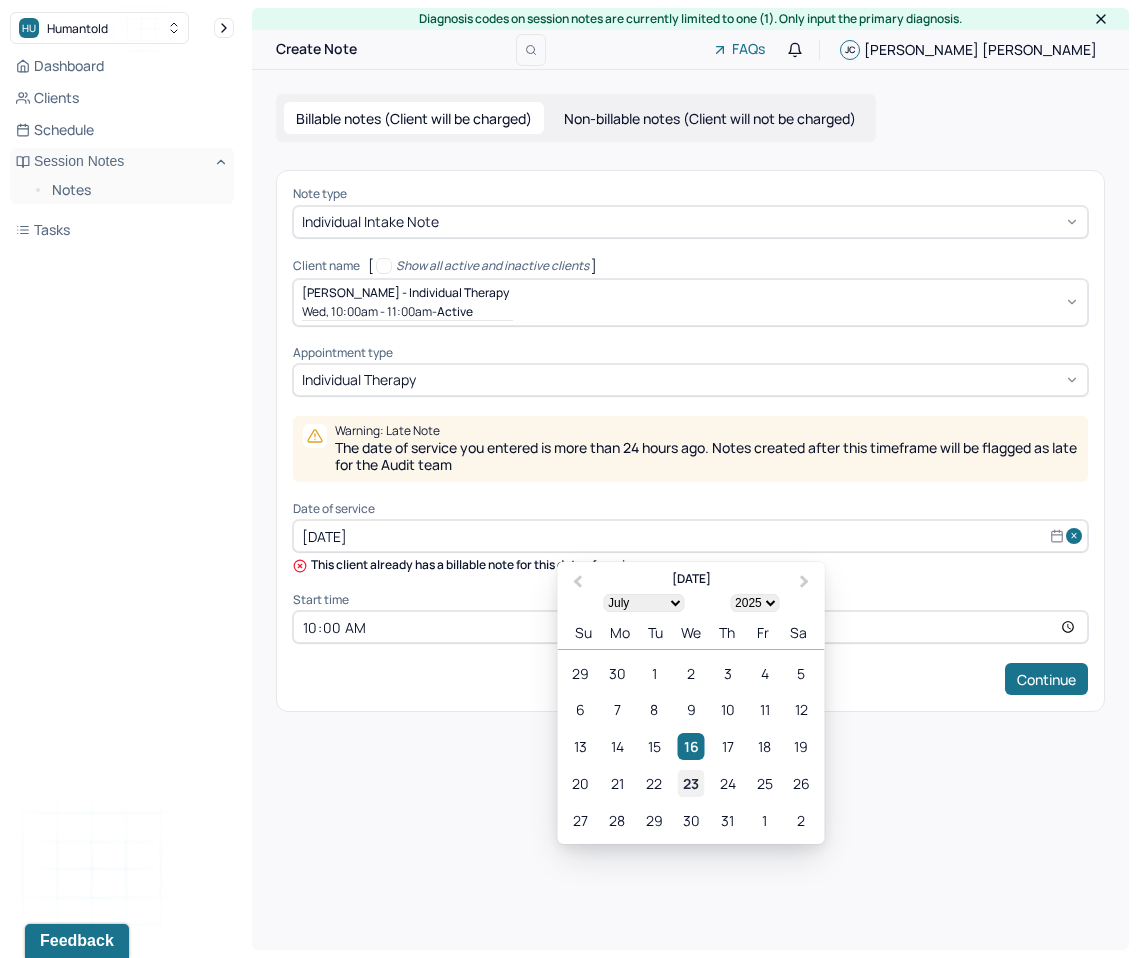 click on "23" at bounding box center [690, 783] 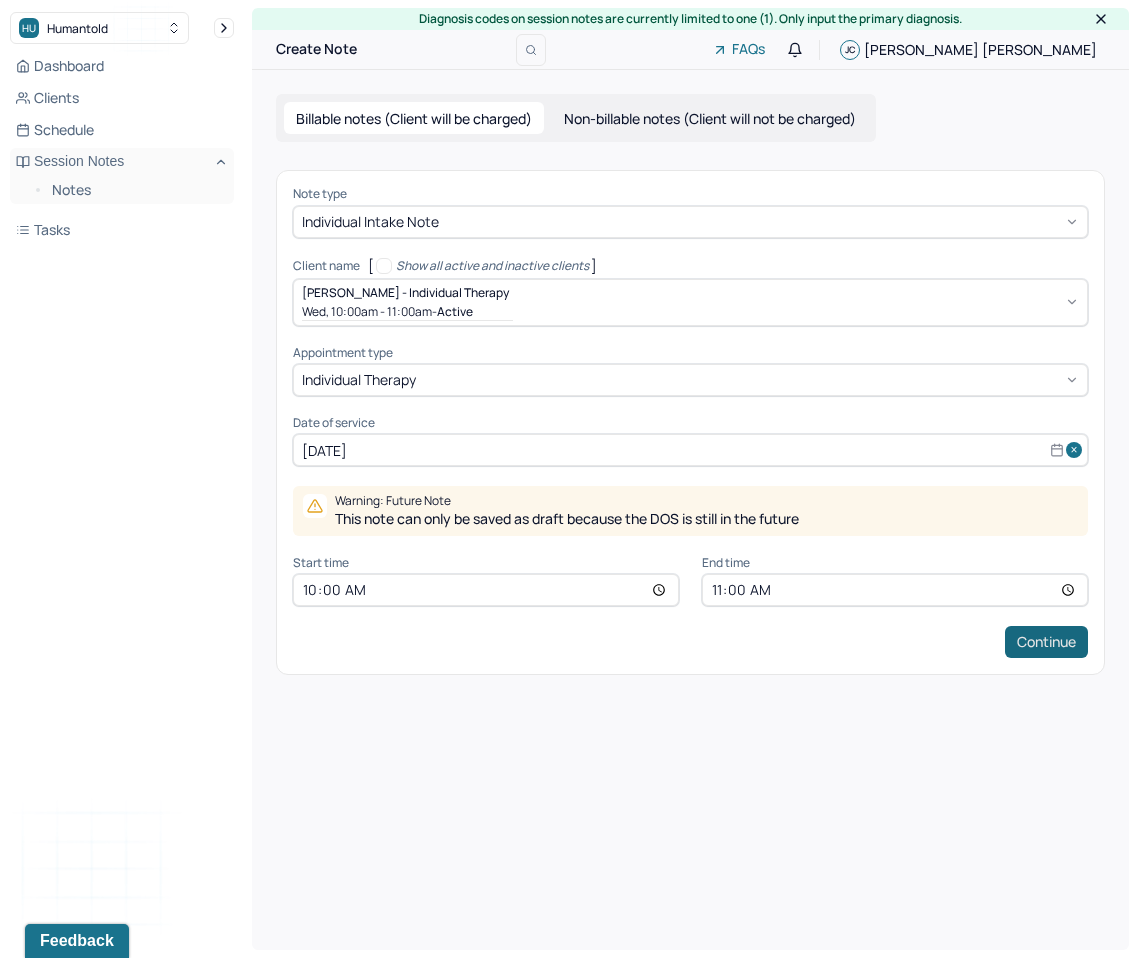 click on "Continue" at bounding box center [1046, 642] 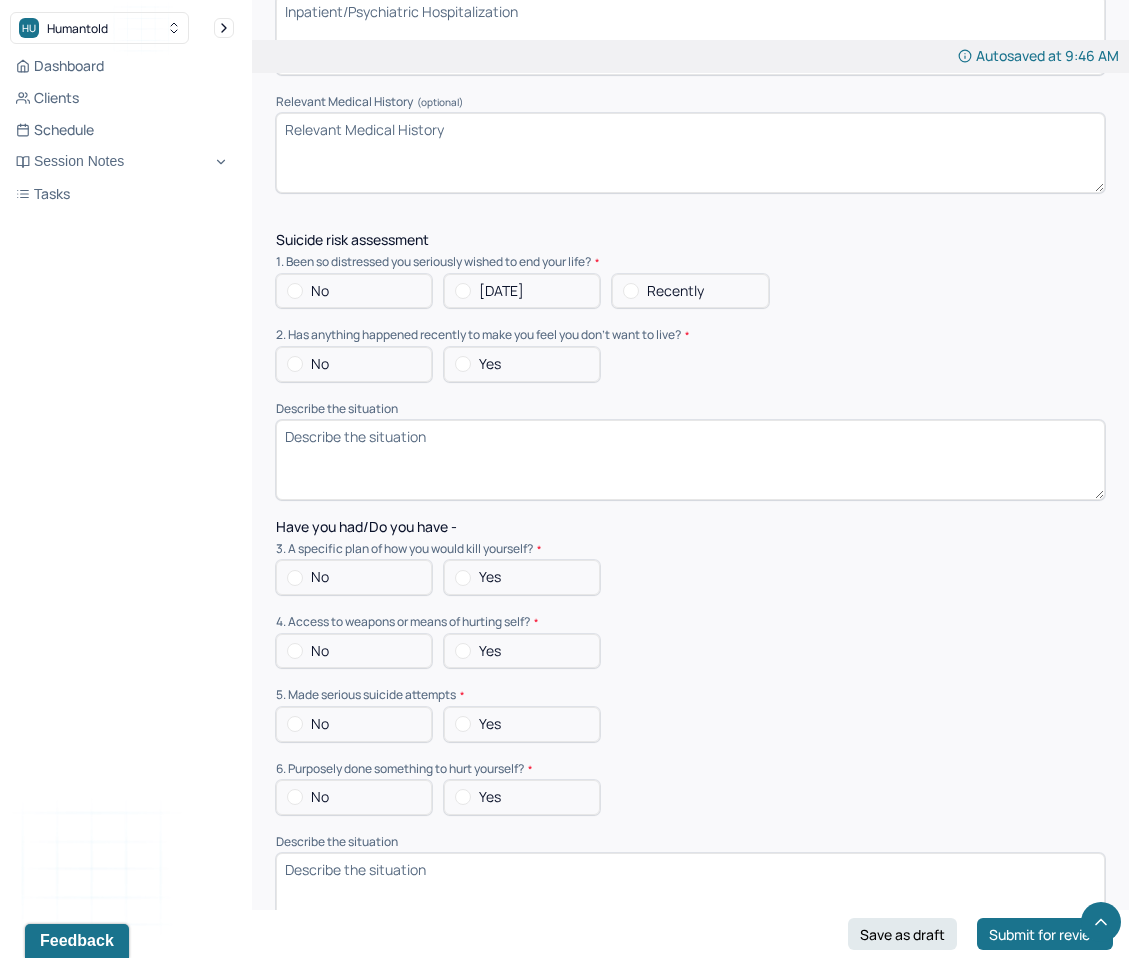 scroll, scrollTop: 4766, scrollLeft: 0, axis: vertical 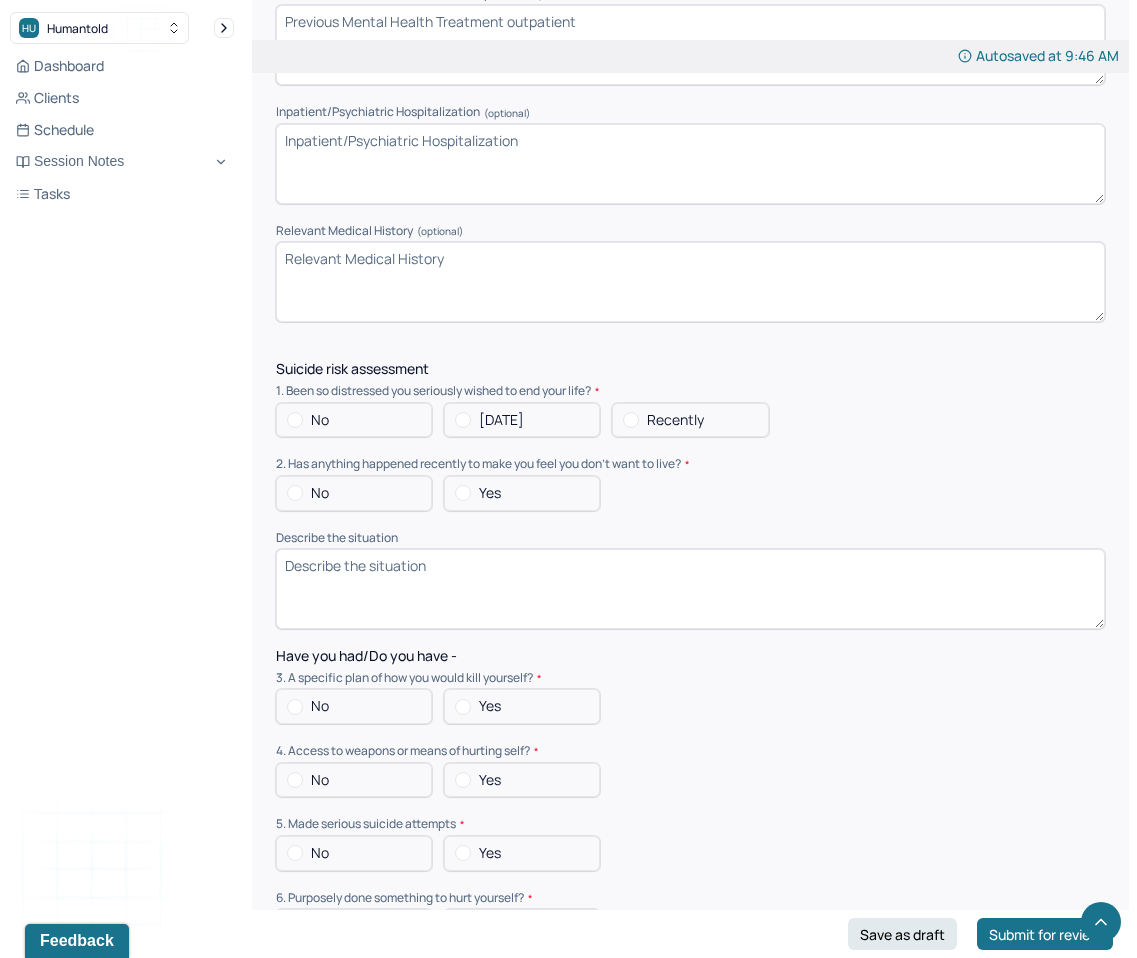 click on "Instructions The fields marked with an asterisk ( * ) are required before you can submit your notes. Before you can submit your session notes, they must be signed. You have the option to save your notes as a draft before making a submission. Appointment location * Appointment location Primary diagnosis * Primary diagnosis Secondary diagnosis (optional) Secondary diagnosis Tertiary diagnosis (optional) Tertiary diagnosis Identity Preferred name (optional) Gender * Gender Pronouns (optional) Religion (optional) Religion Education (optional) Education Race (optional) Race Ethnicity (optional) Sexual orientation (optional) Sexual orientation Current employment (optional) Current employment details (optional) Relationship status (optional) Relationship status Name of partner (optional) Emergency contact information (optional) Legal problems (optional) Presenting Concerns What are the problem(s) you are seeking help for? Symptoms Anxiety [MEDICAL_DATA] [MEDICAL_DATA] Easily distracted Impulsive [MEDICAL_DATA] Alcohol Tobacco" at bounding box center (690, -60) 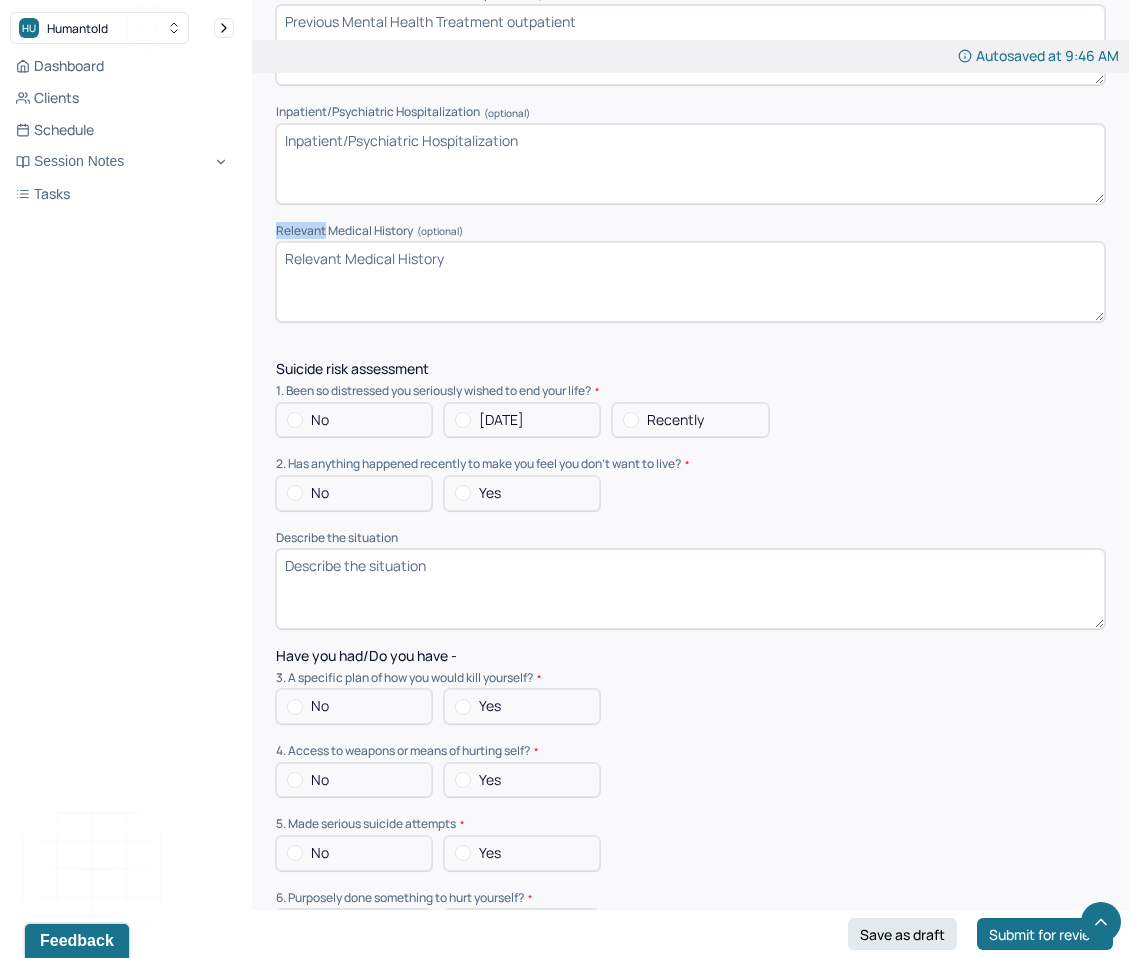 click on "Relevant Medical History (optional)" at bounding box center (690, 231) 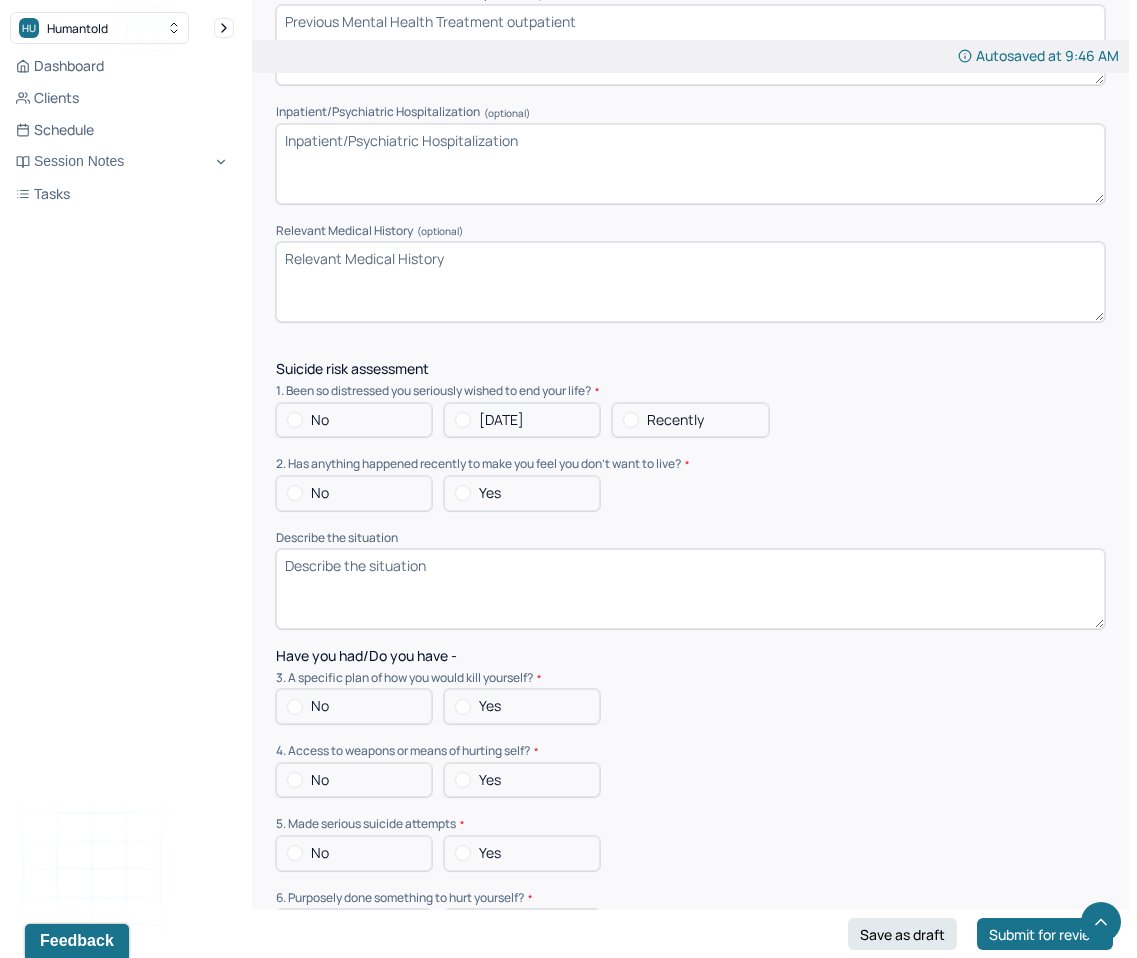 click on "Suicide risk assessment" at bounding box center [690, 369] 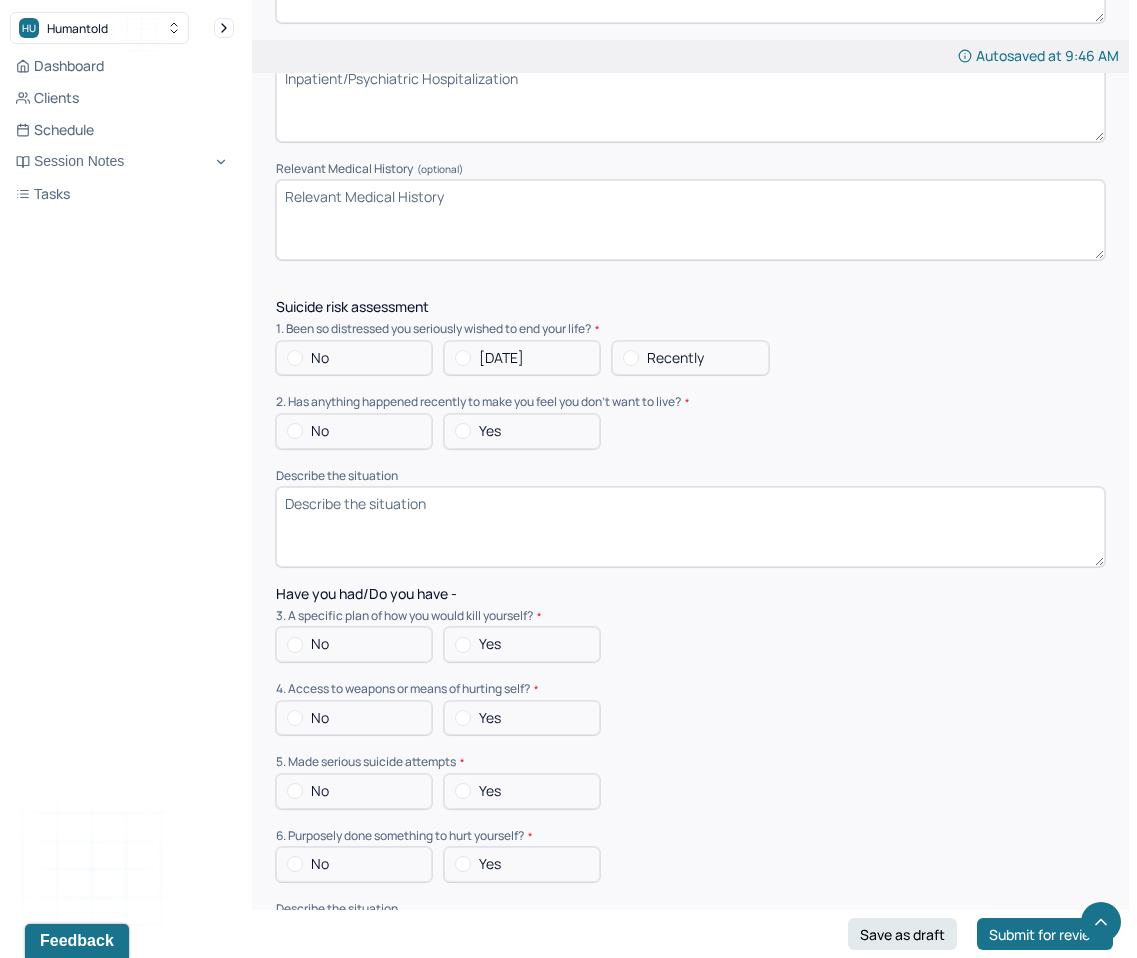 scroll, scrollTop: 4855, scrollLeft: 0, axis: vertical 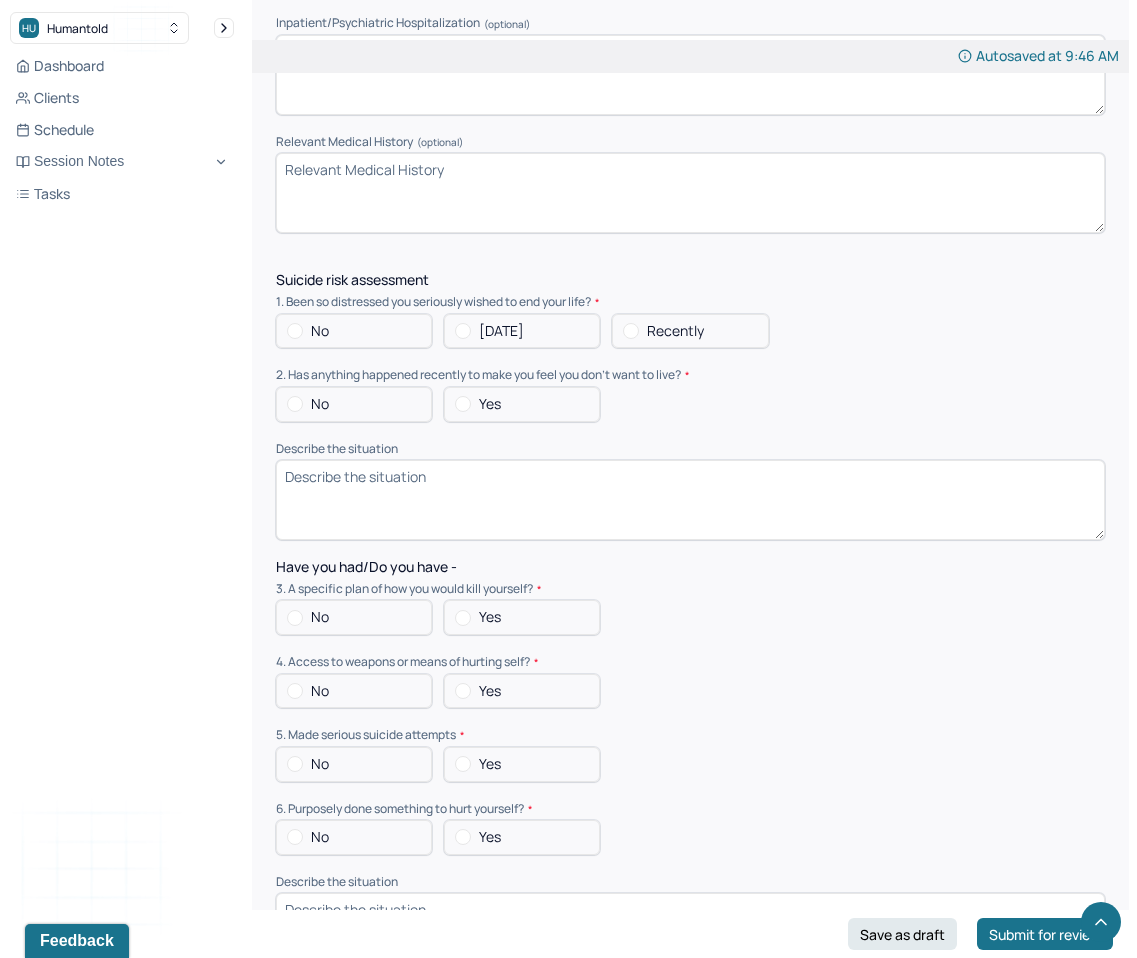 click on "1. Been so distressed you seriously wished to end your life?" at bounding box center [690, 302] 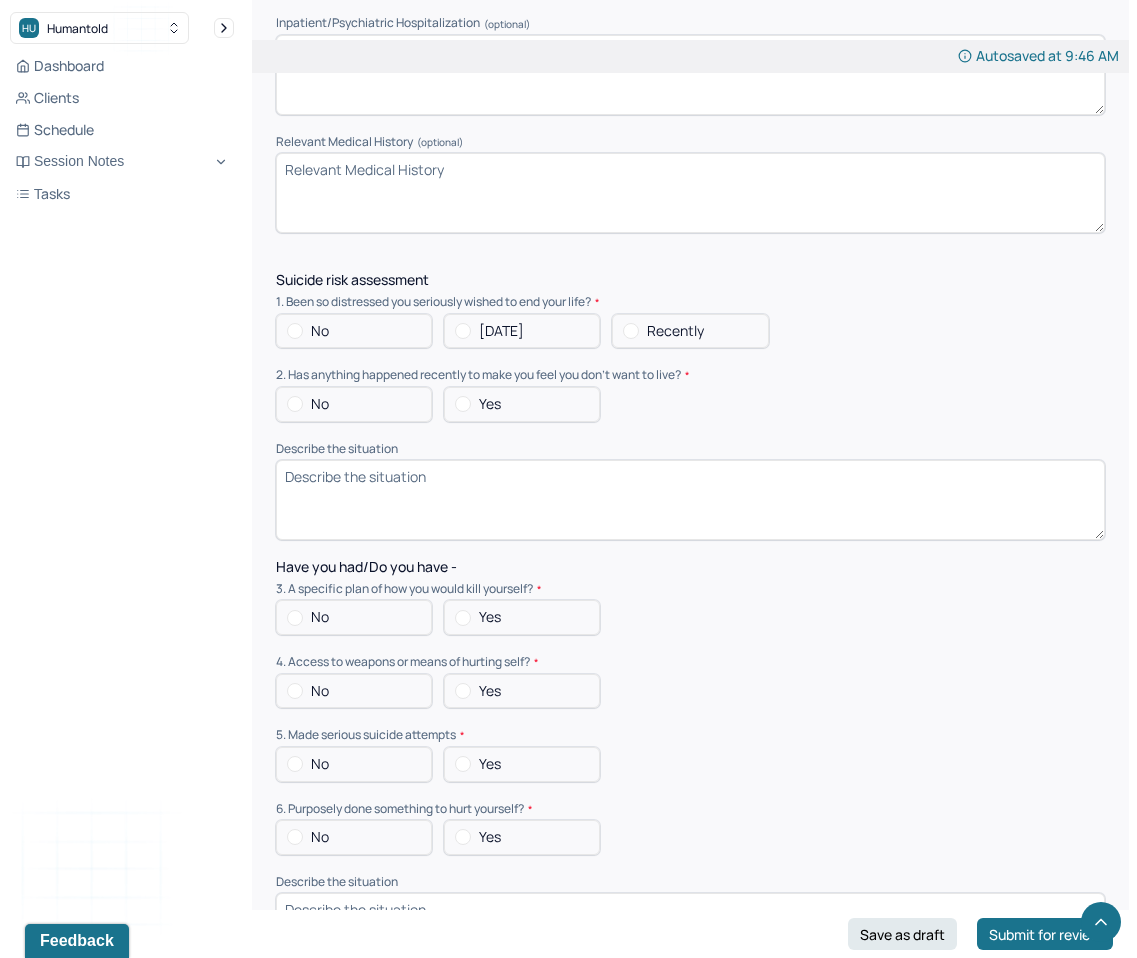 click on "No" at bounding box center (320, 331) 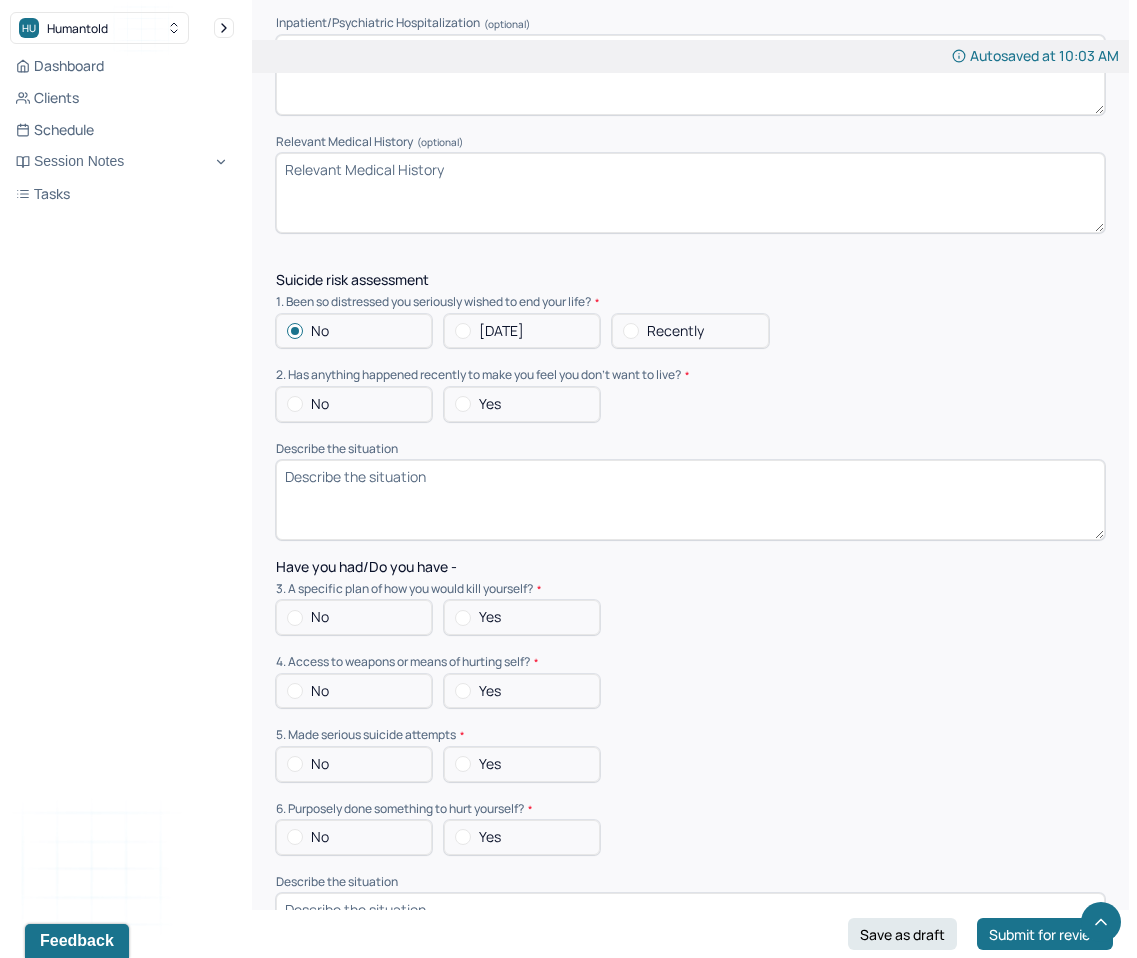 click on "No" at bounding box center [354, 404] 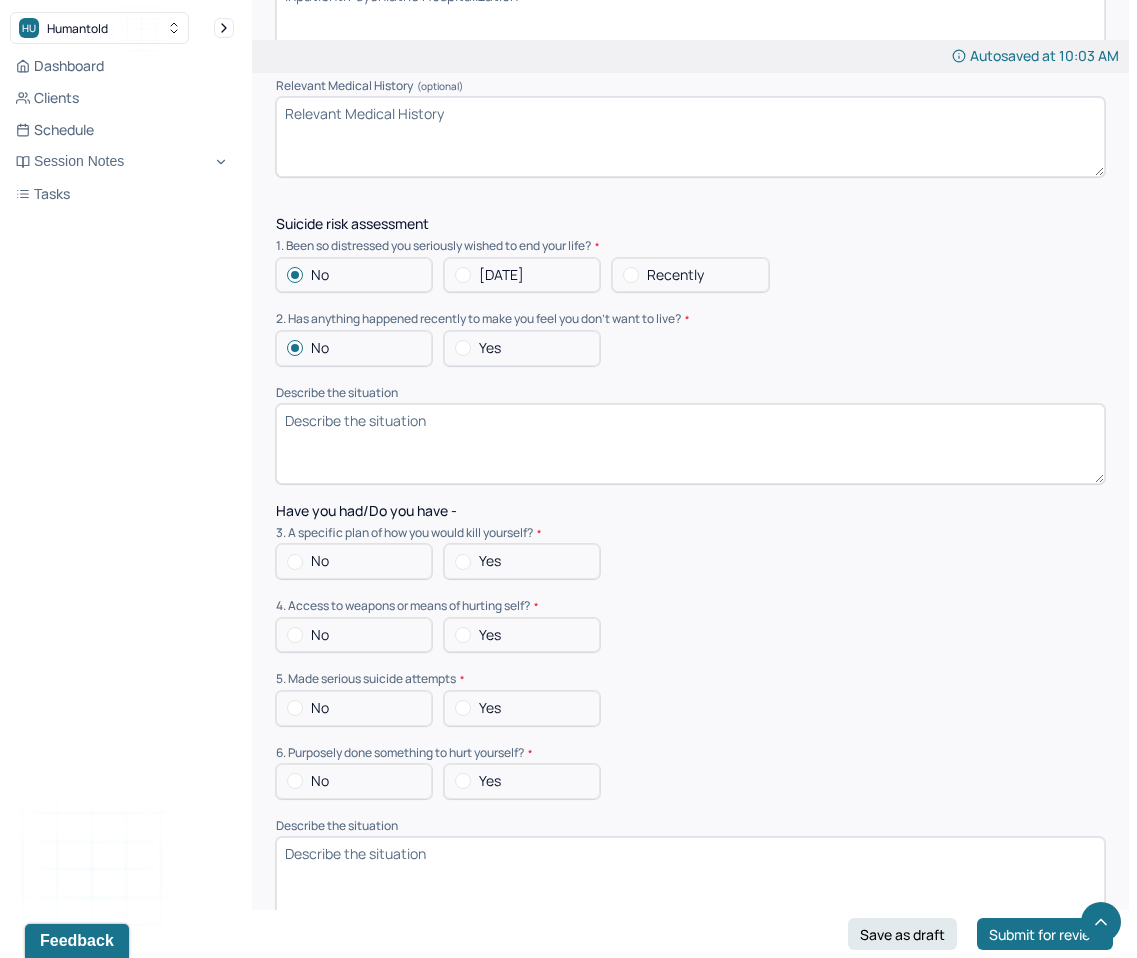 scroll, scrollTop: 4913, scrollLeft: 0, axis: vertical 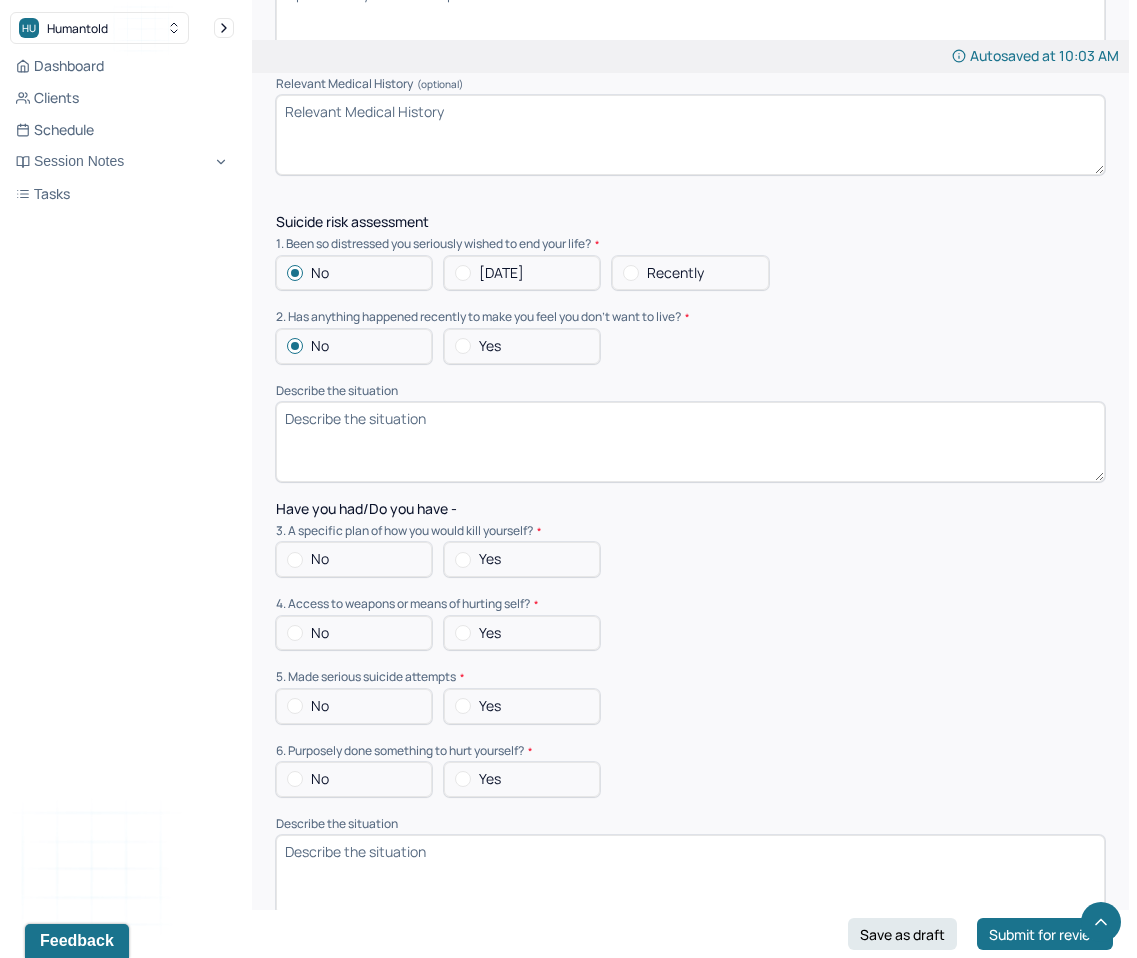 click on "No" at bounding box center [354, 559] 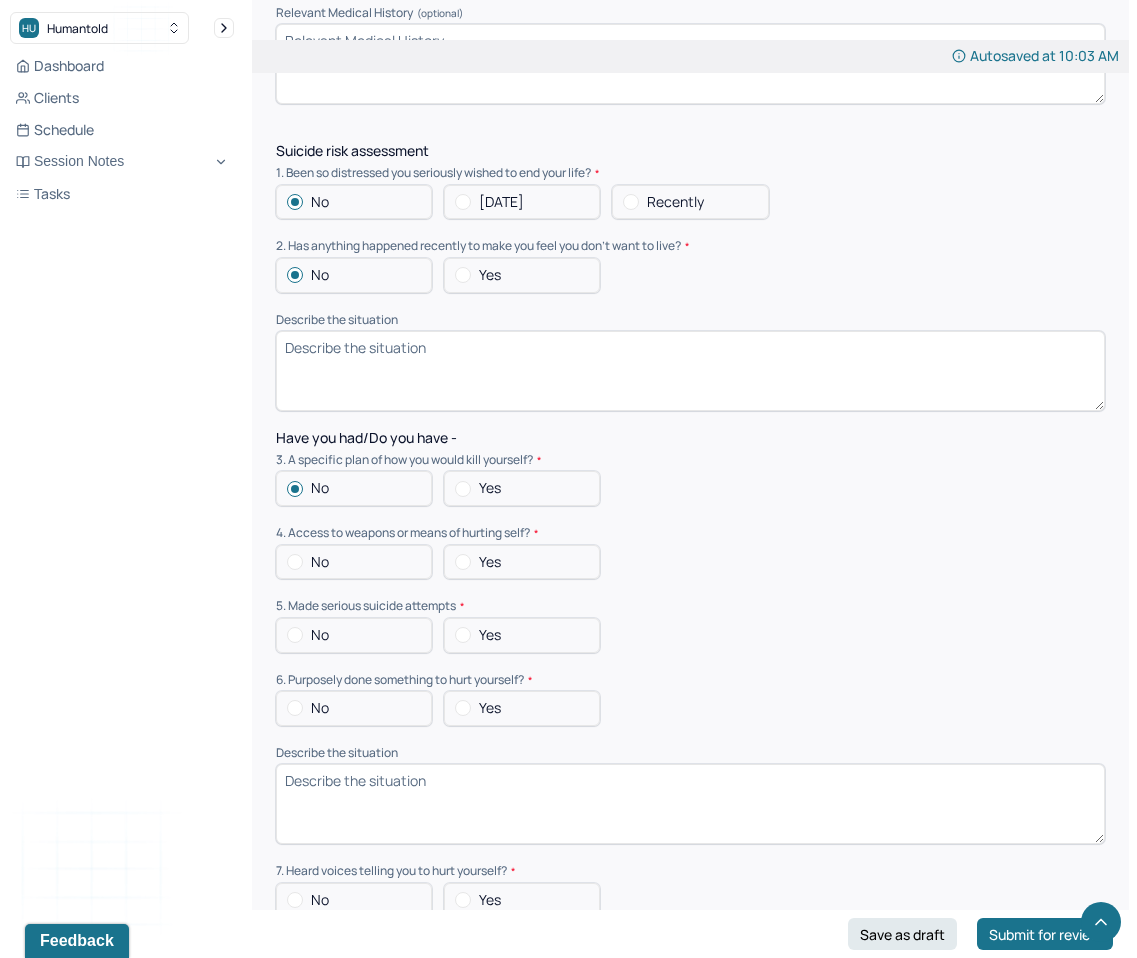 scroll, scrollTop: 4987, scrollLeft: 0, axis: vertical 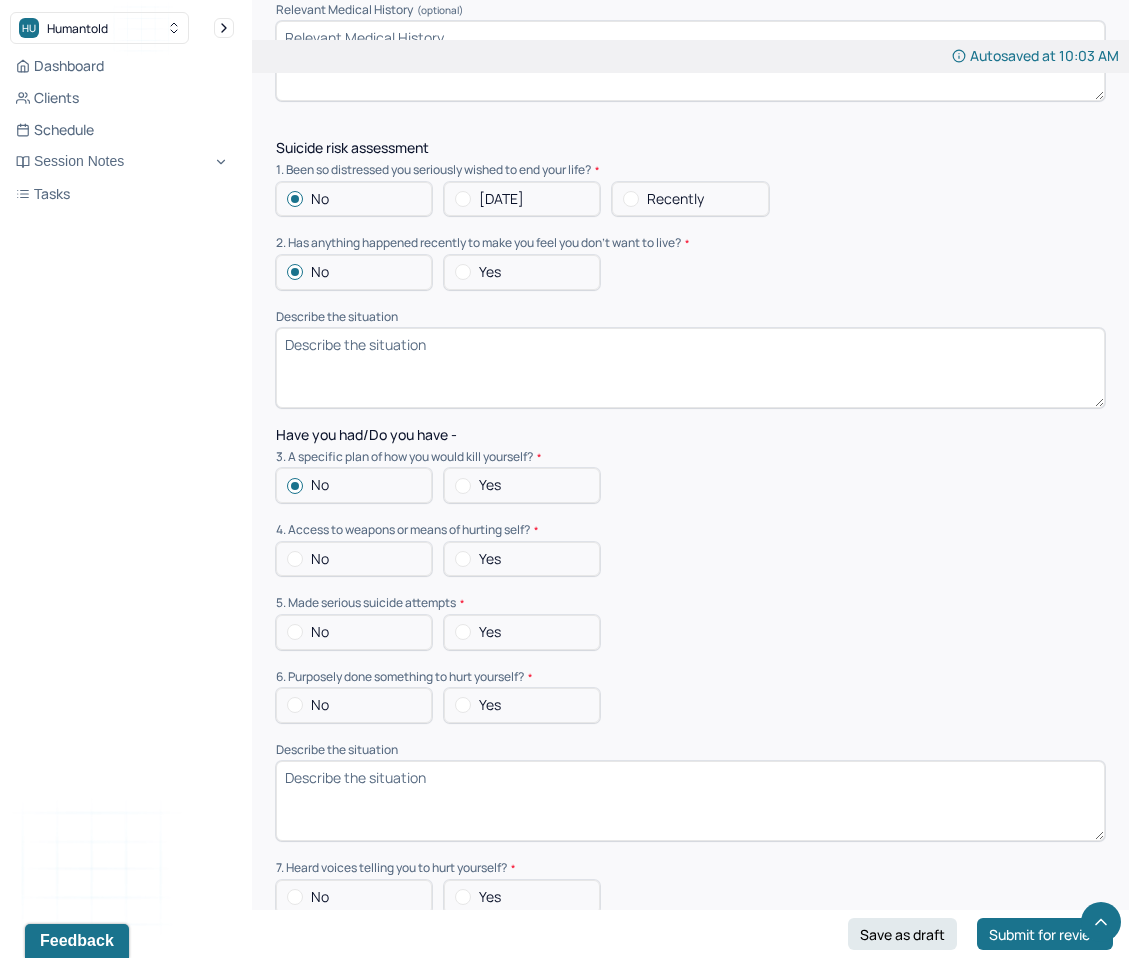 click on "No" at bounding box center [354, 559] 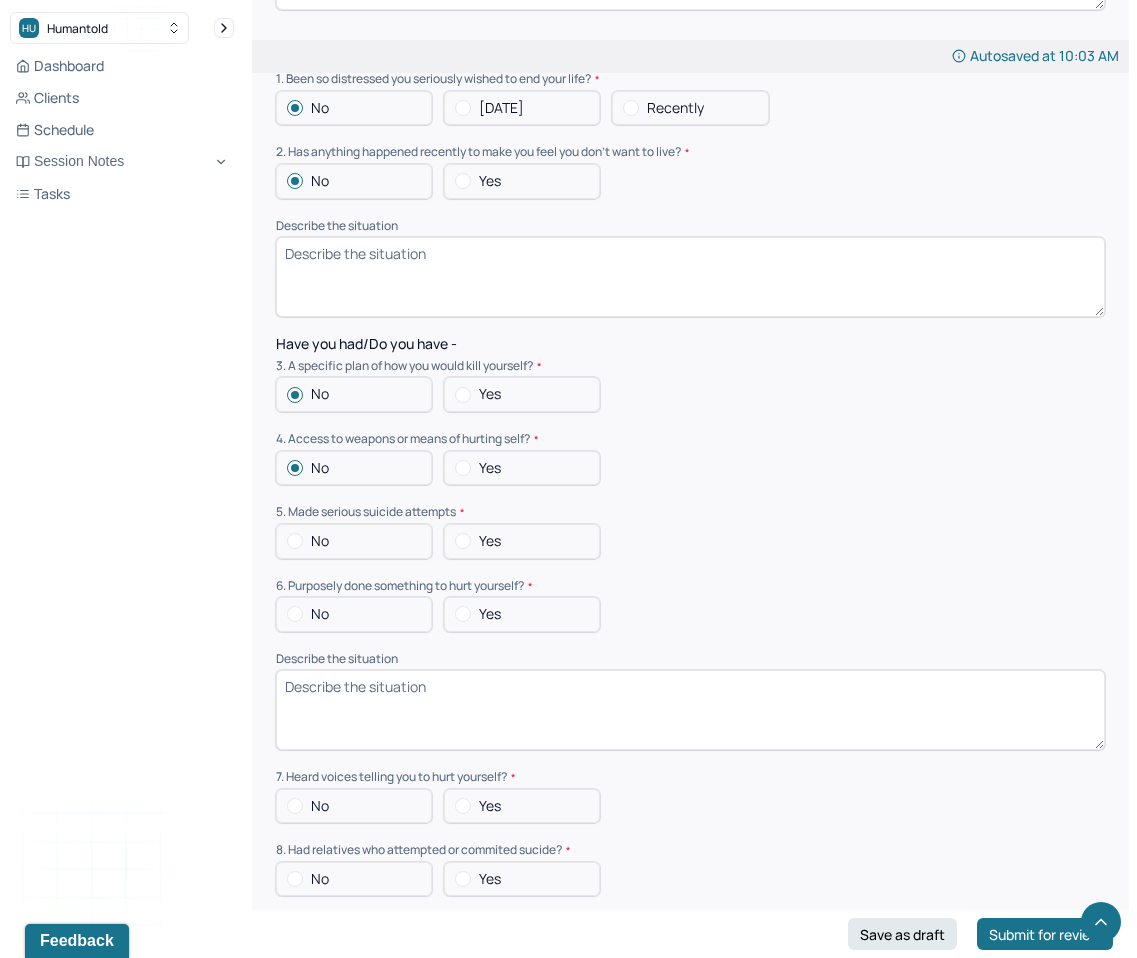 scroll, scrollTop: 5080, scrollLeft: 0, axis: vertical 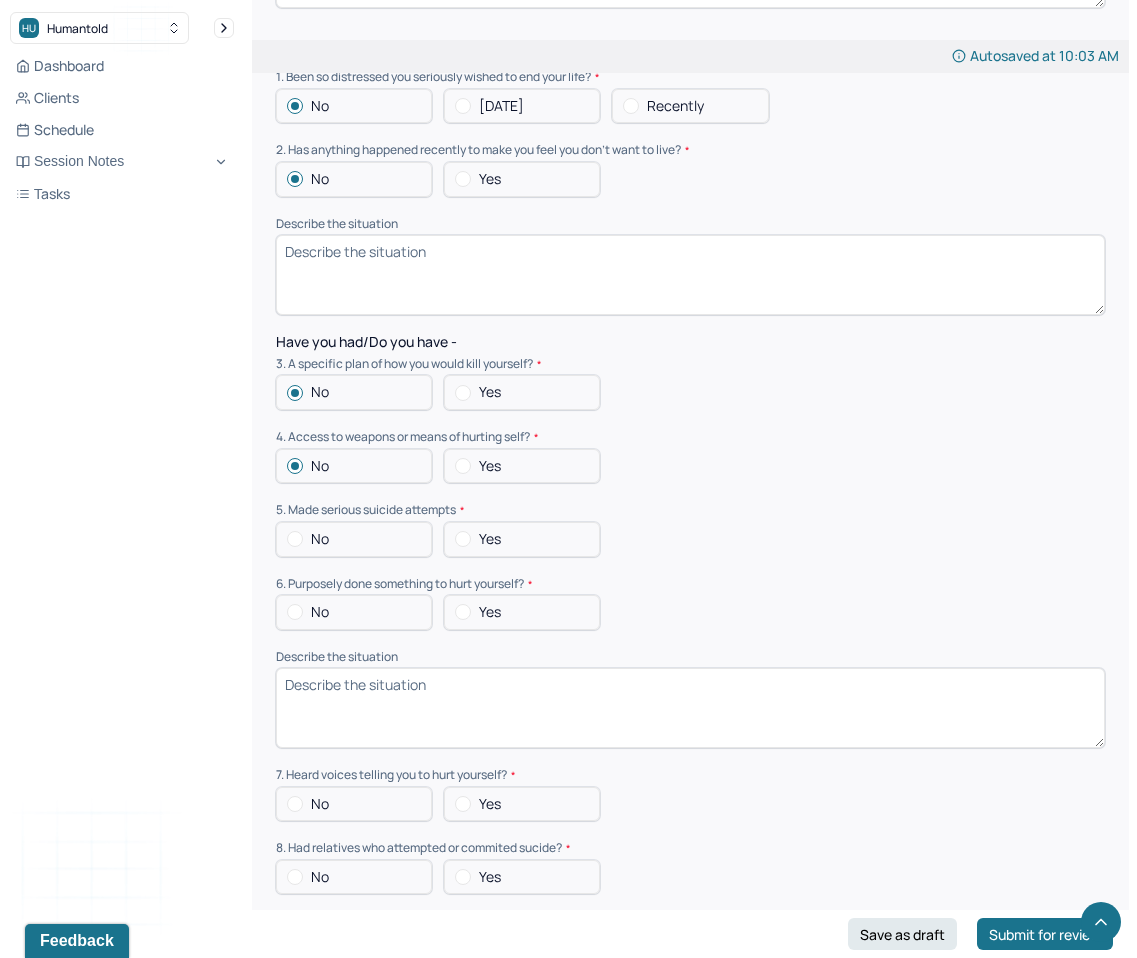 click on "No" at bounding box center (354, 539) 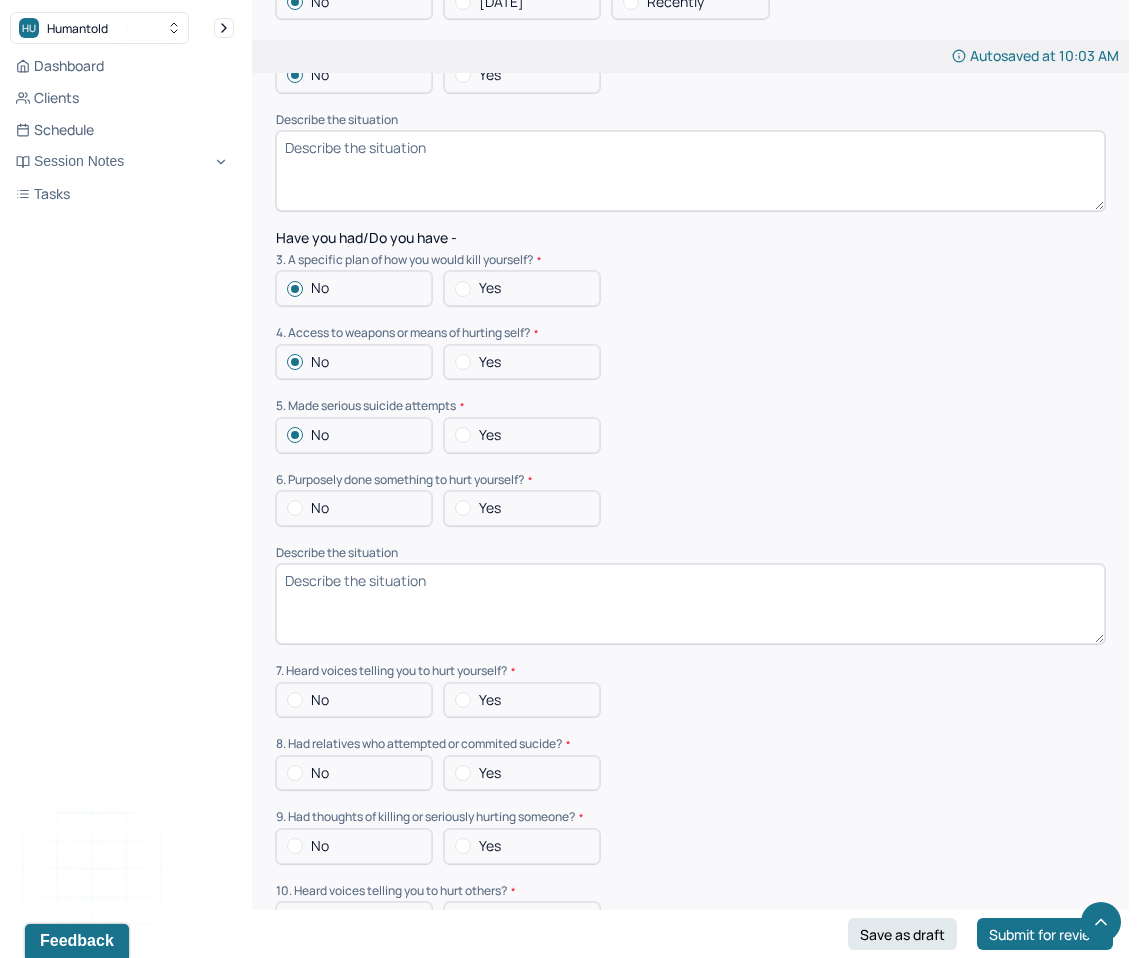scroll, scrollTop: 5196, scrollLeft: 0, axis: vertical 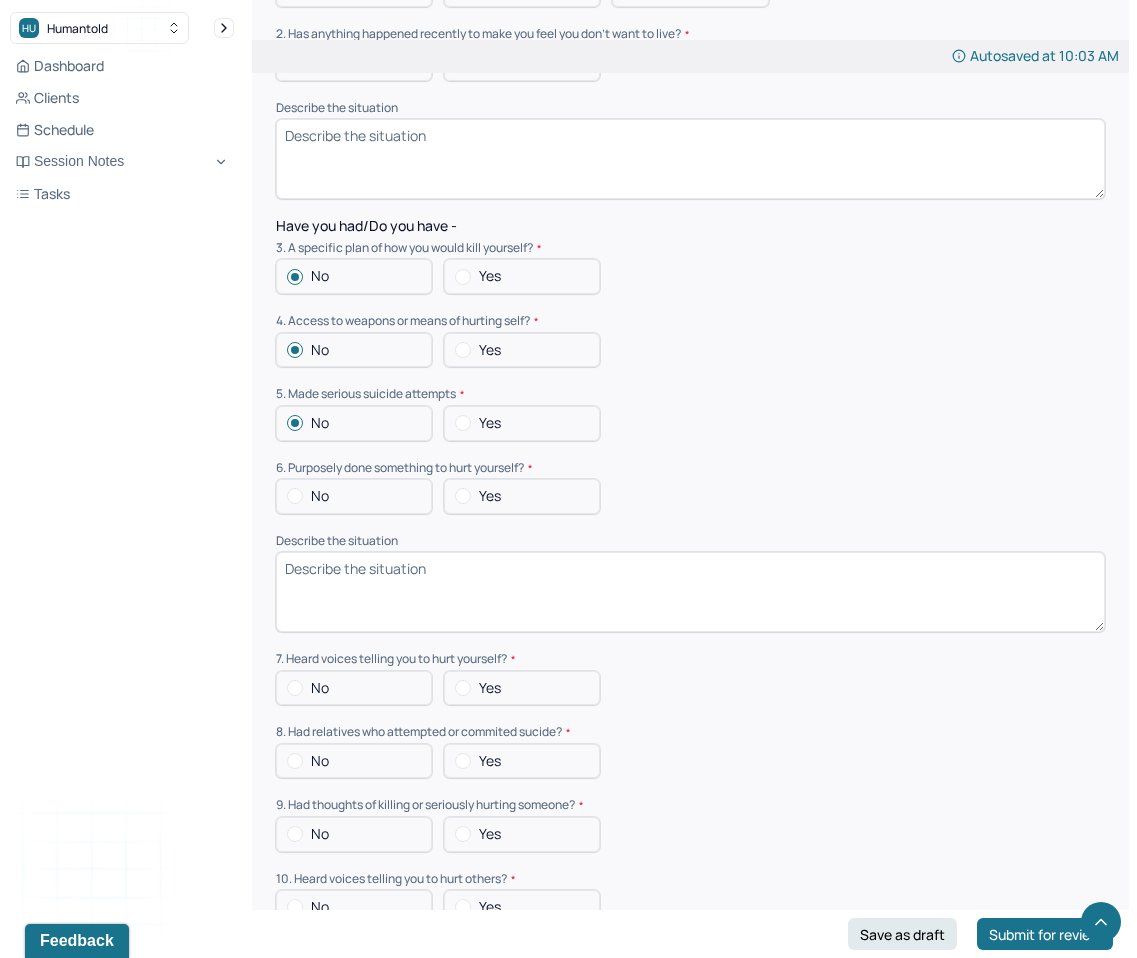 click on "No" at bounding box center [354, 496] 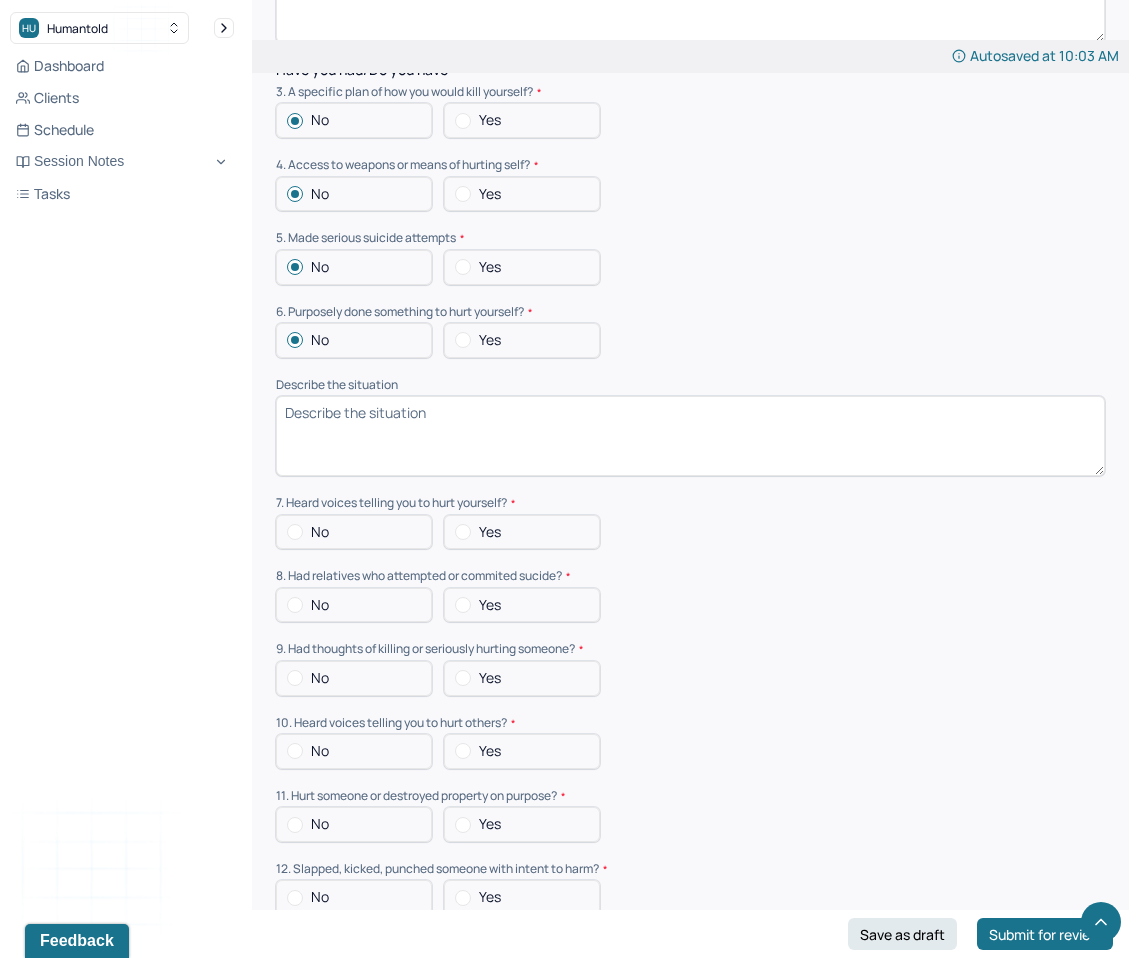scroll, scrollTop: 5360, scrollLeft: 0, axis: vertical 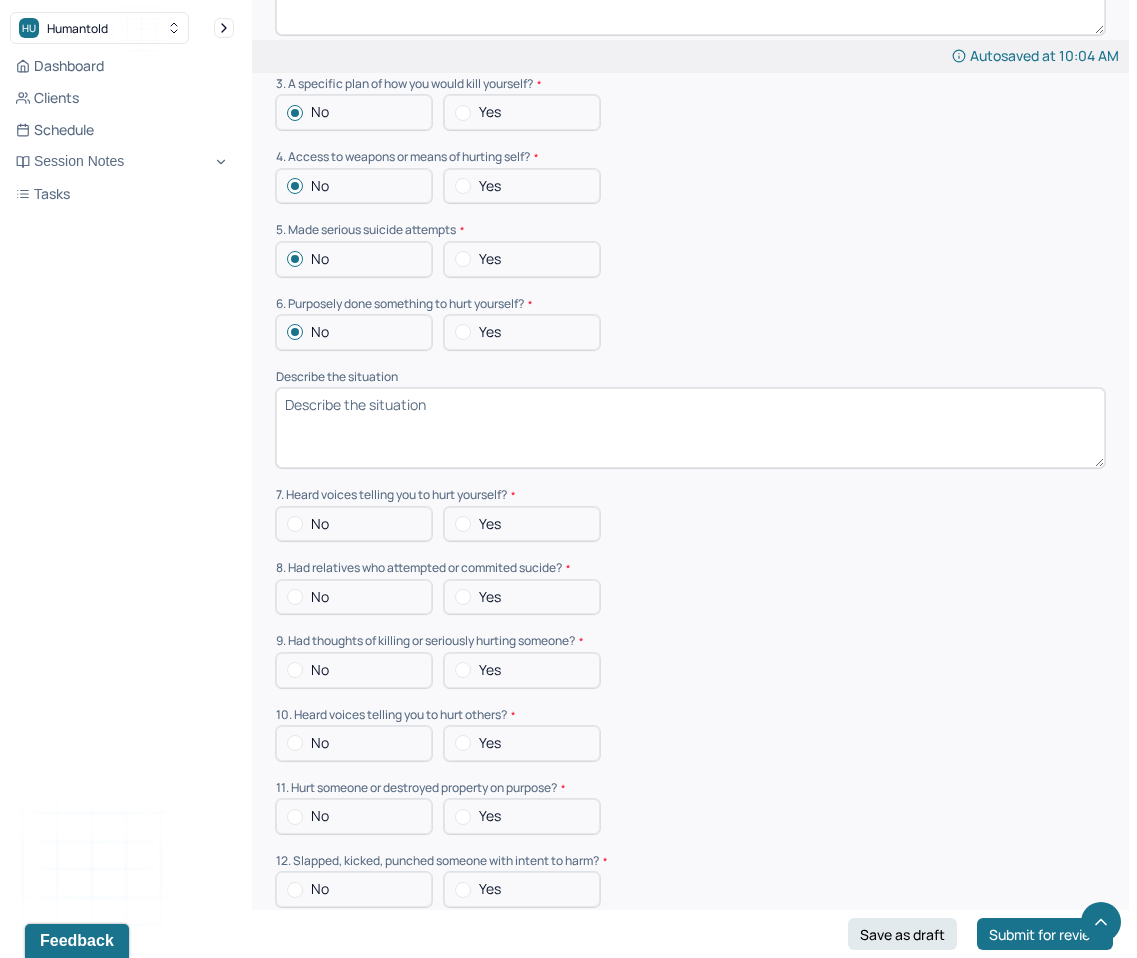 click on "No" at bounding box center (354, 524) 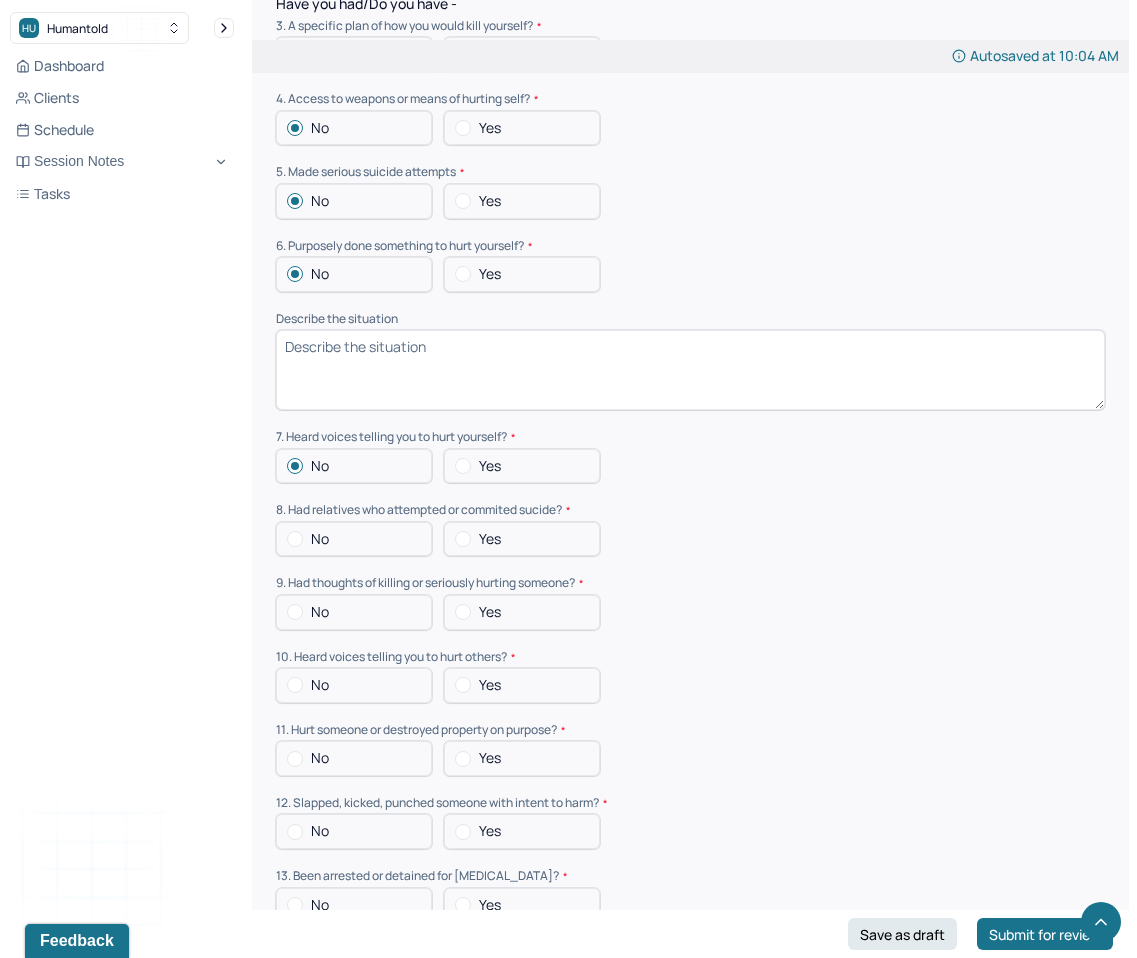 scroll, scrollTop: 5424, scrollLeft: 0, axis: vertical 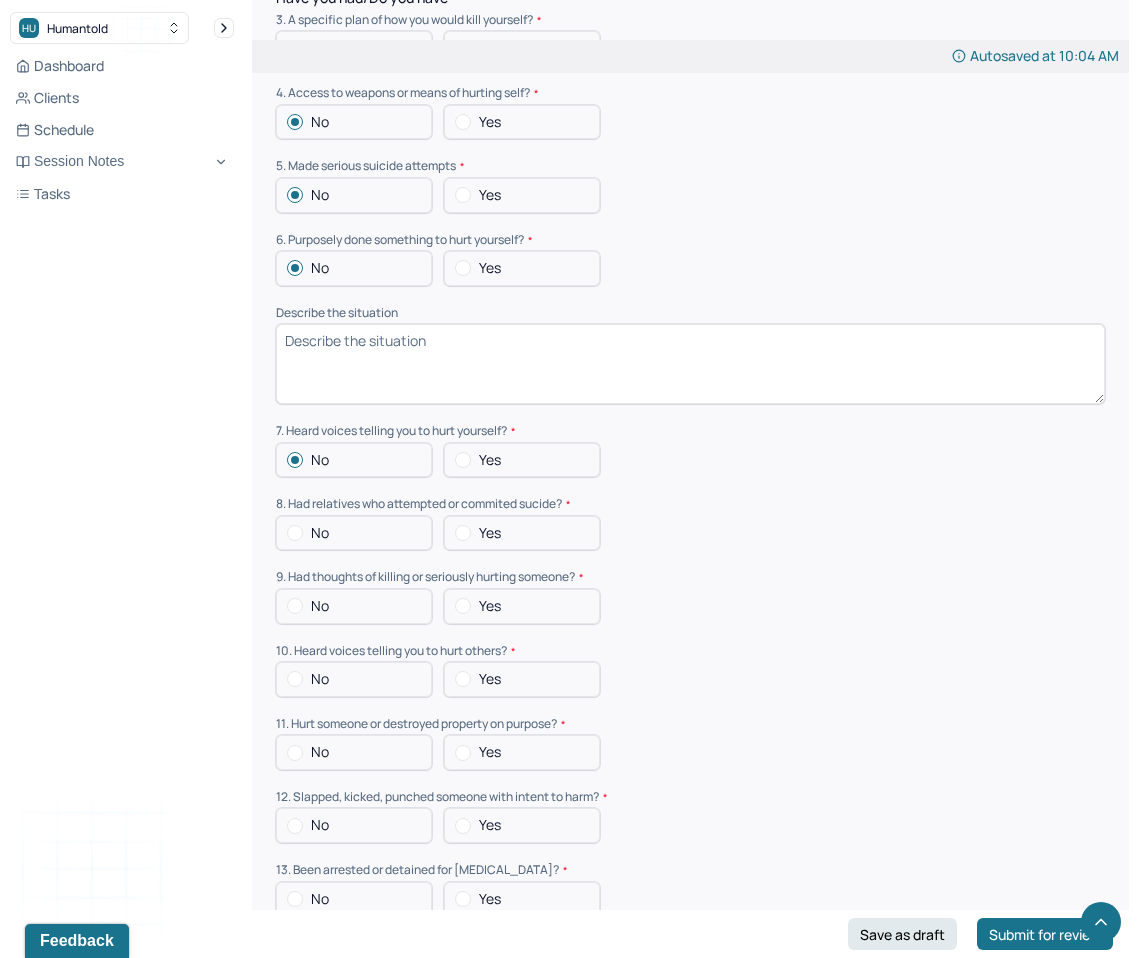 click on "No" at bounding box center (320, 533) 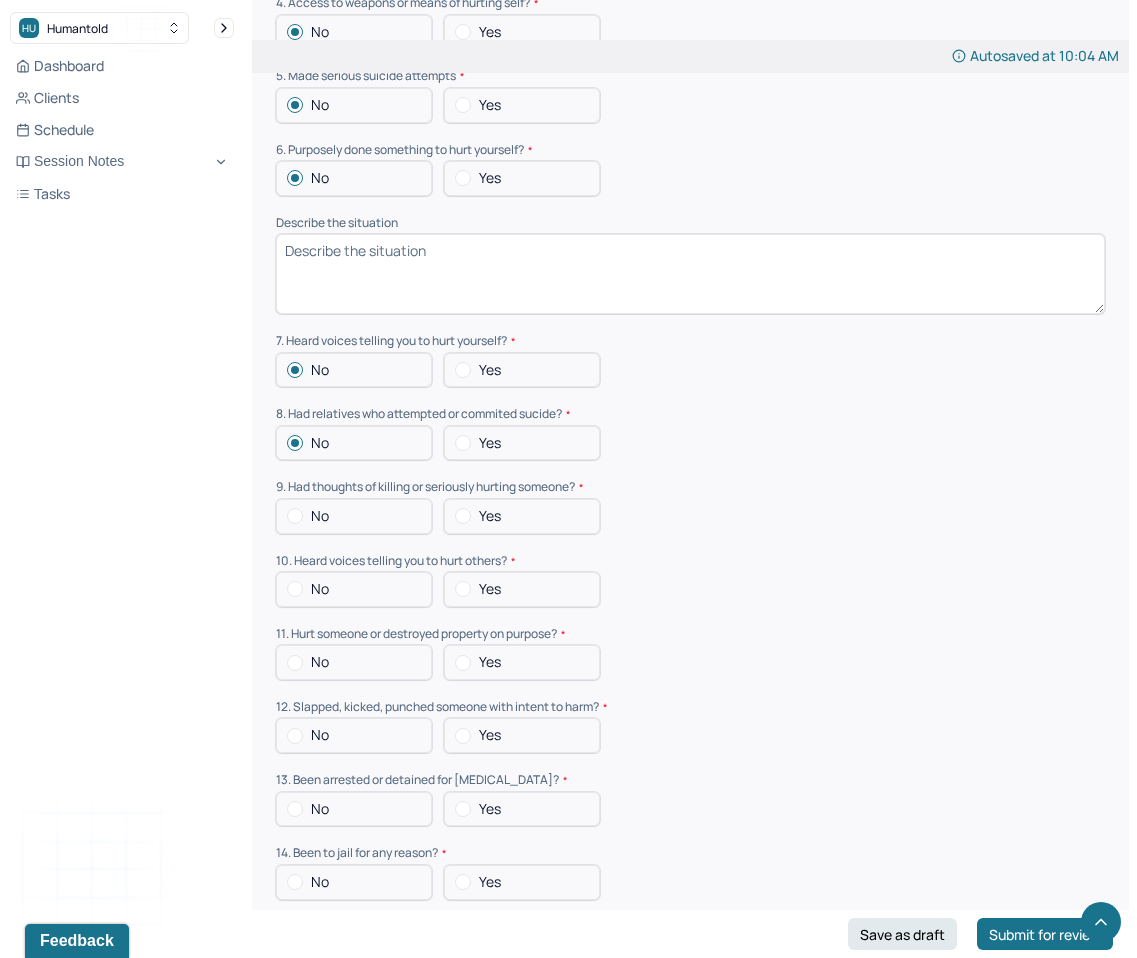 scroll, scrollTop: 5515, scrollLeft: 0, axis: vertical 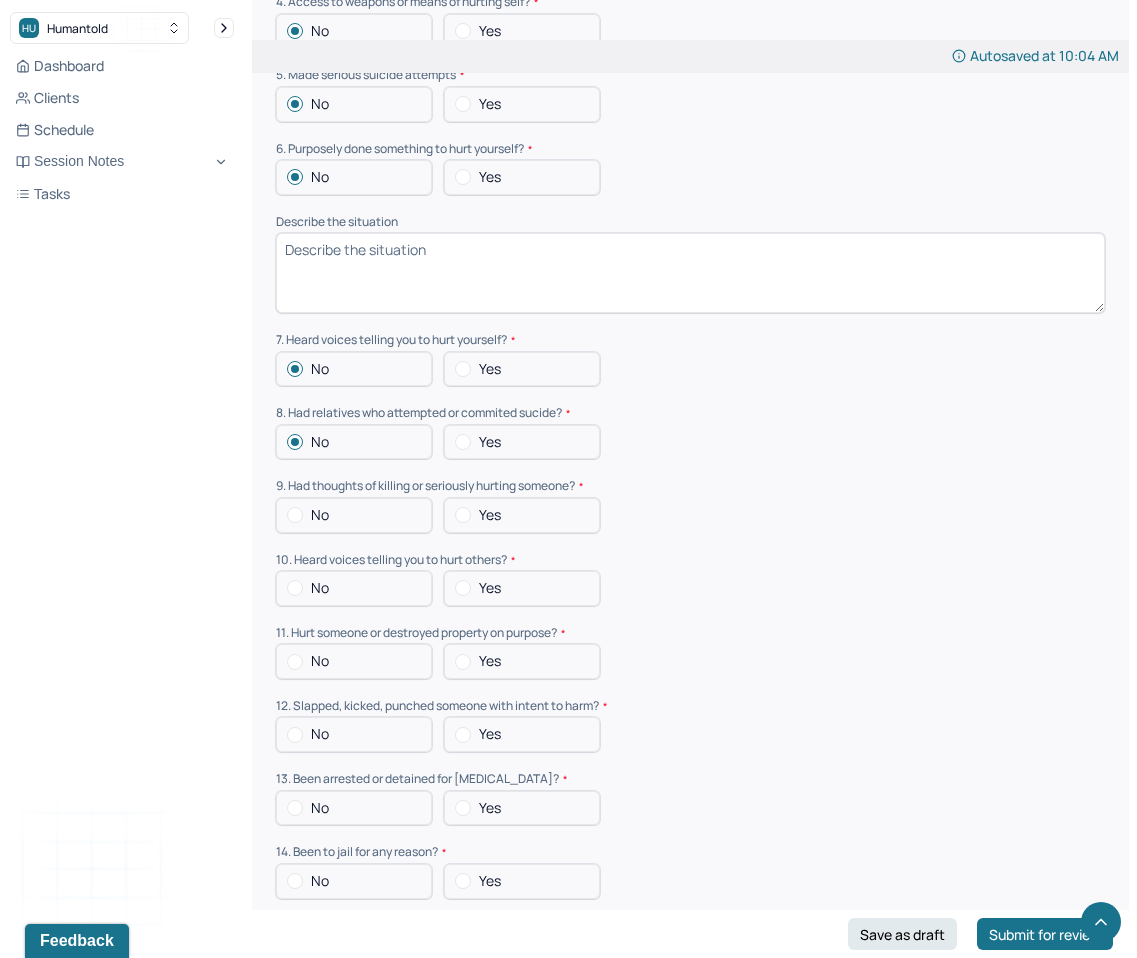 click on "No" at bounding box center [354, 515] 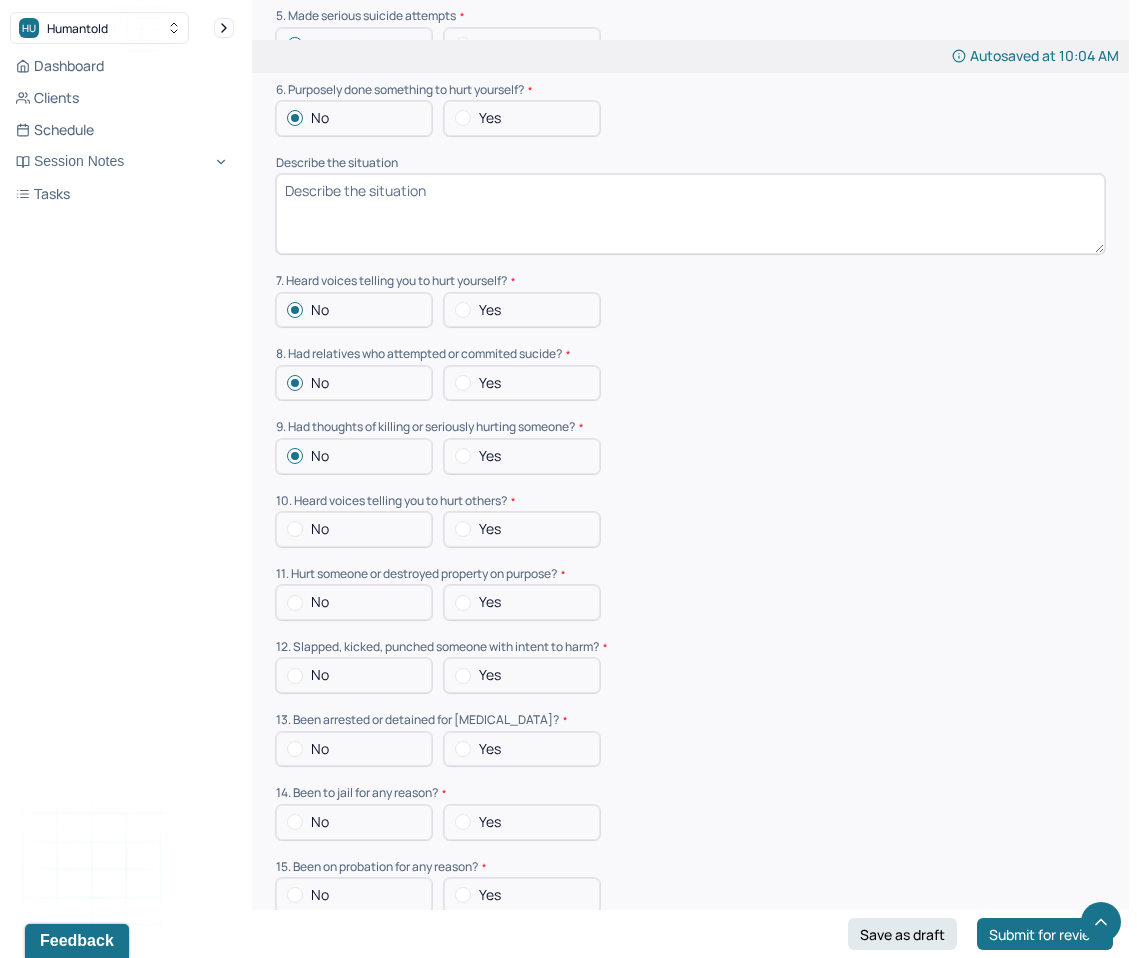scroll, scrollTop: 5583, scrollLeft: 0, axis: vertical 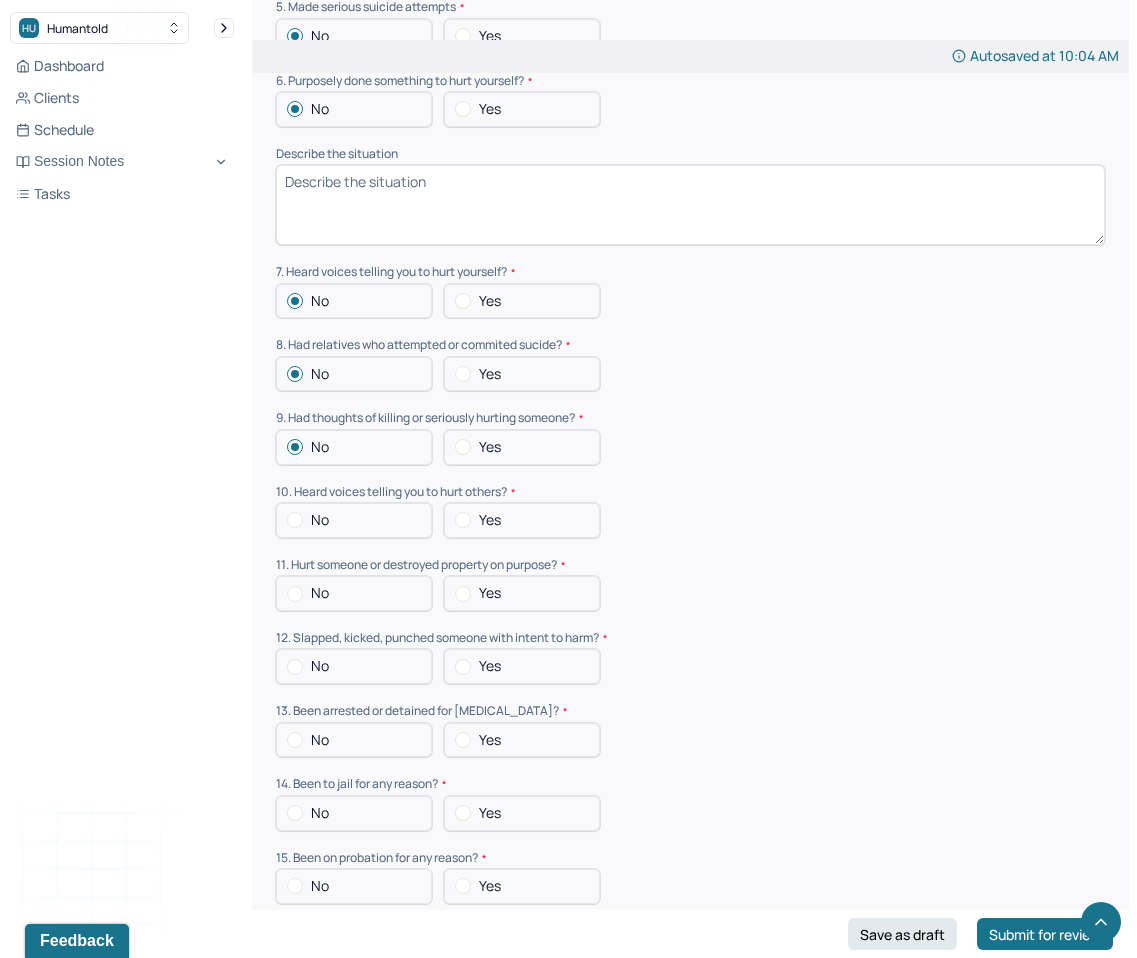 click on "No" at bounding box center [354, 520] 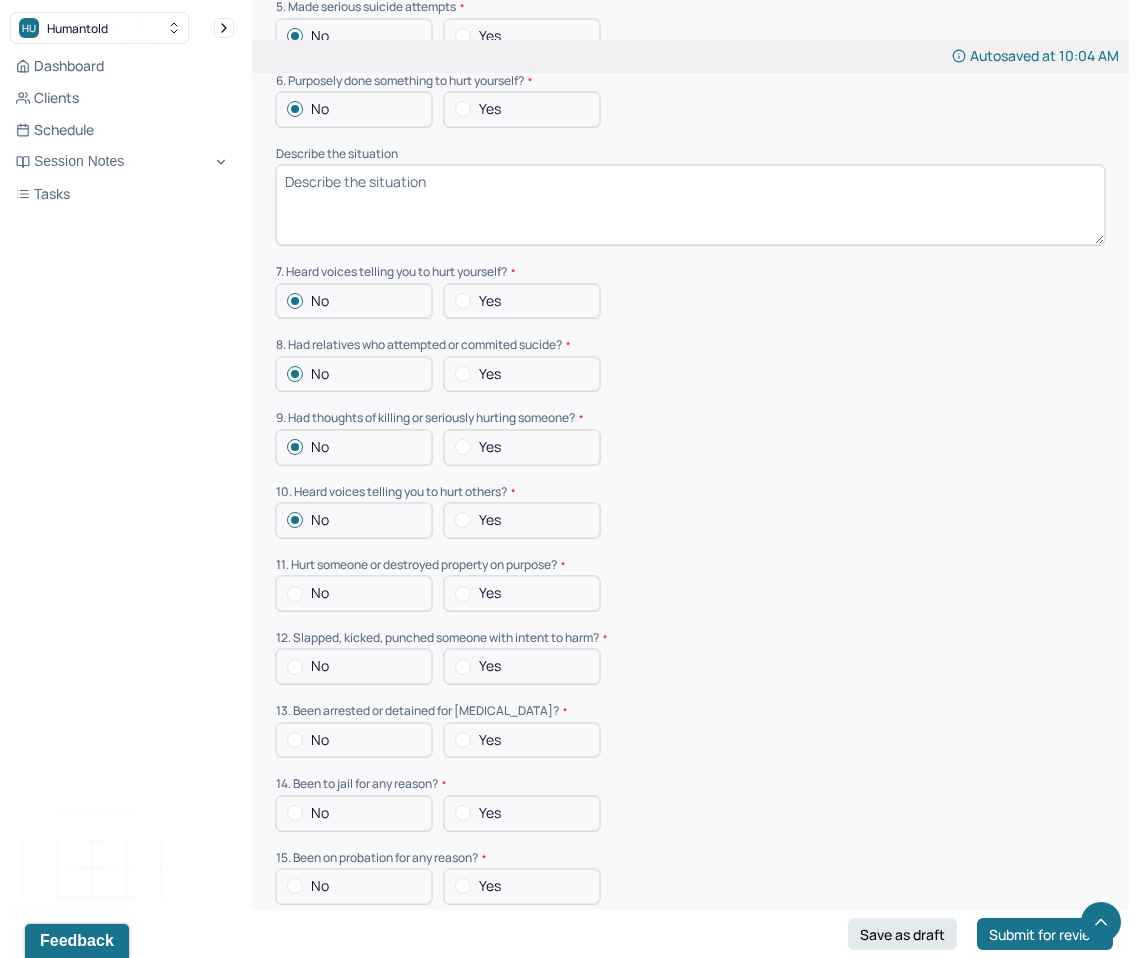 click on "No" at bounding box center (354, 593) 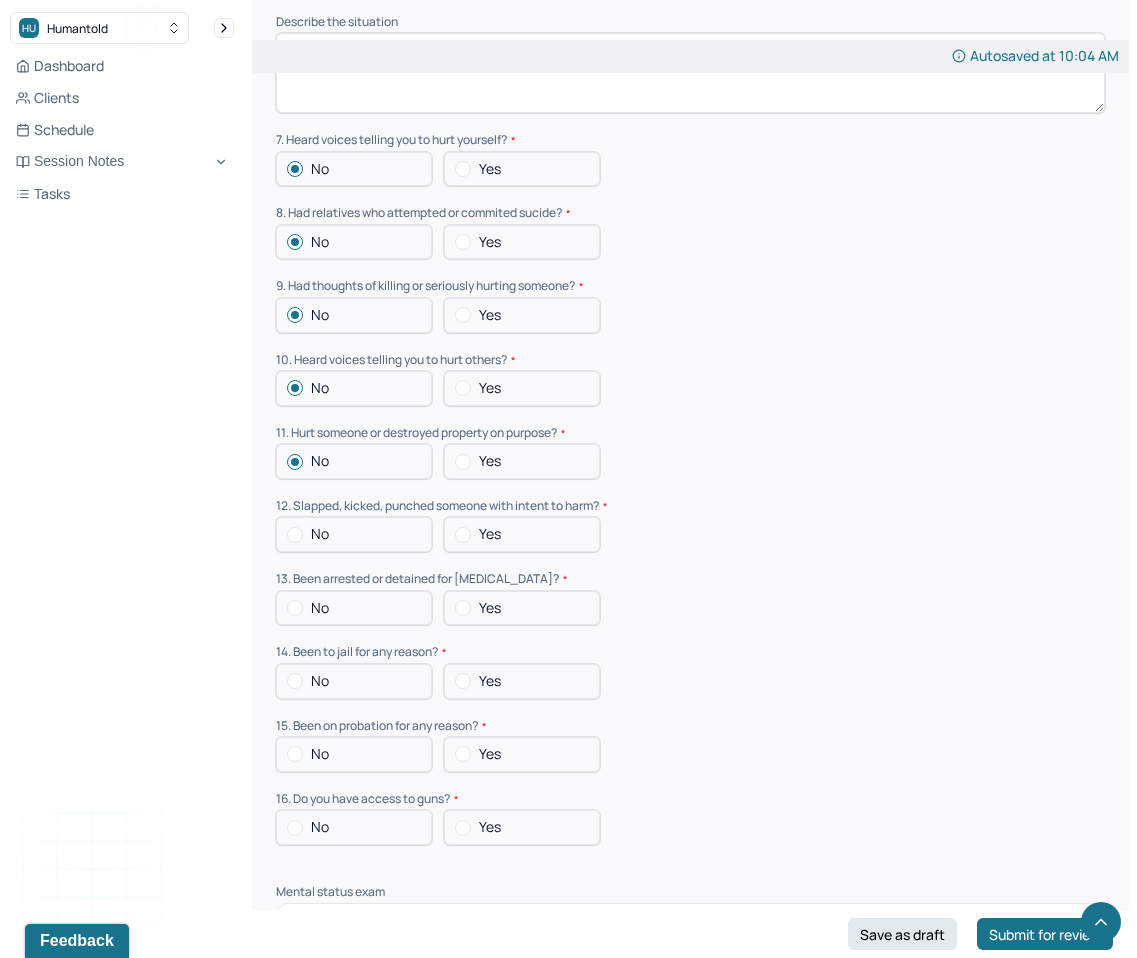 scroll, scrollTop: 5717, scrollLeft: 0, axis: vertical 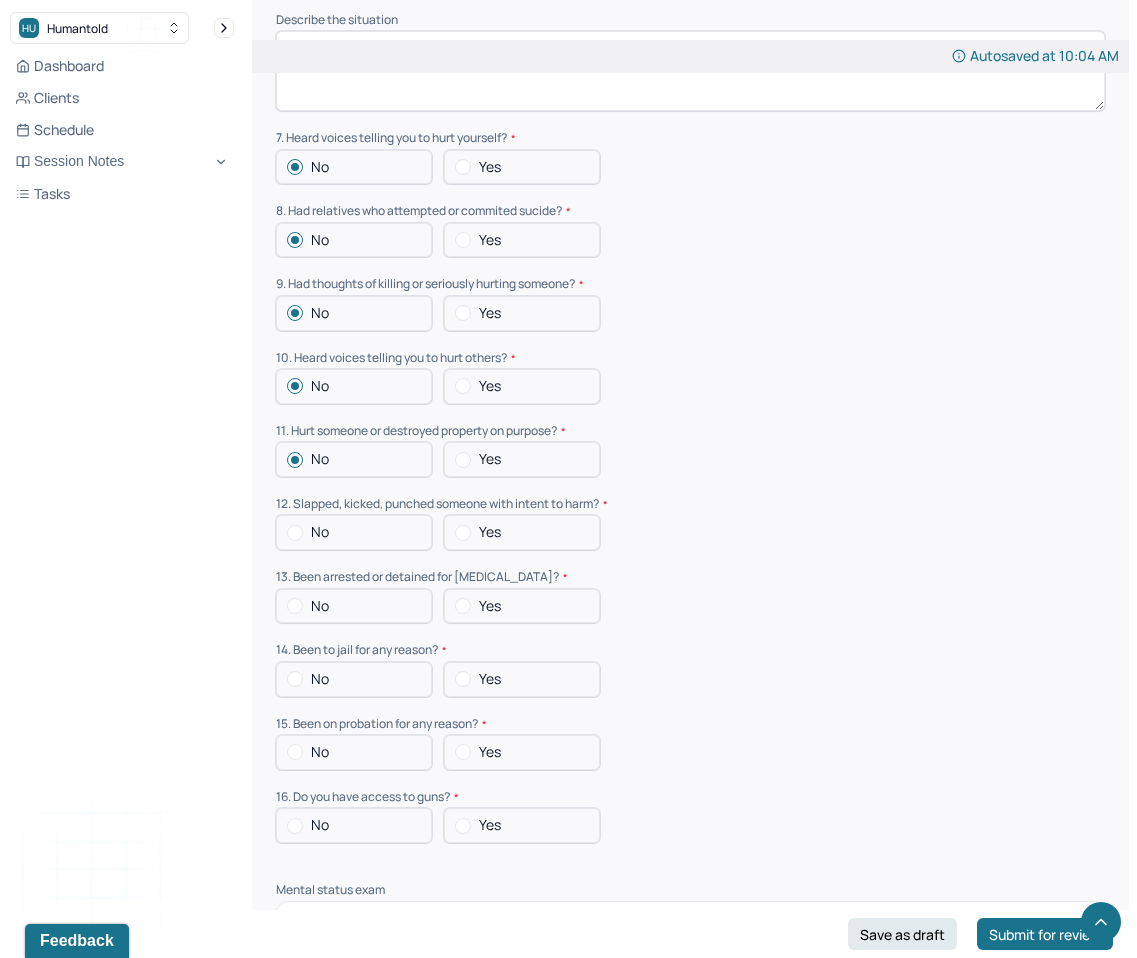 click on "No" at bounding box center (320, 532) 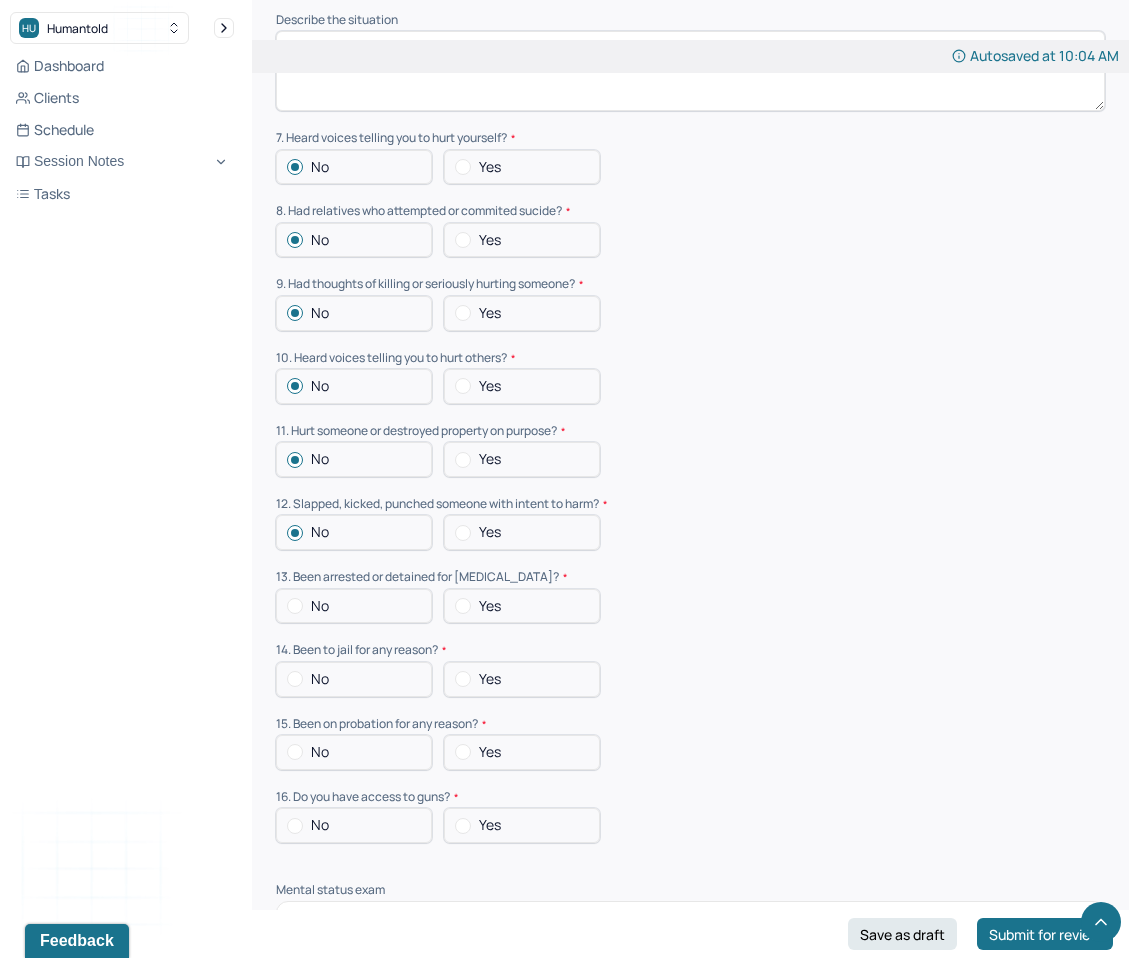 click on "No" at bounding box center [354, 606] 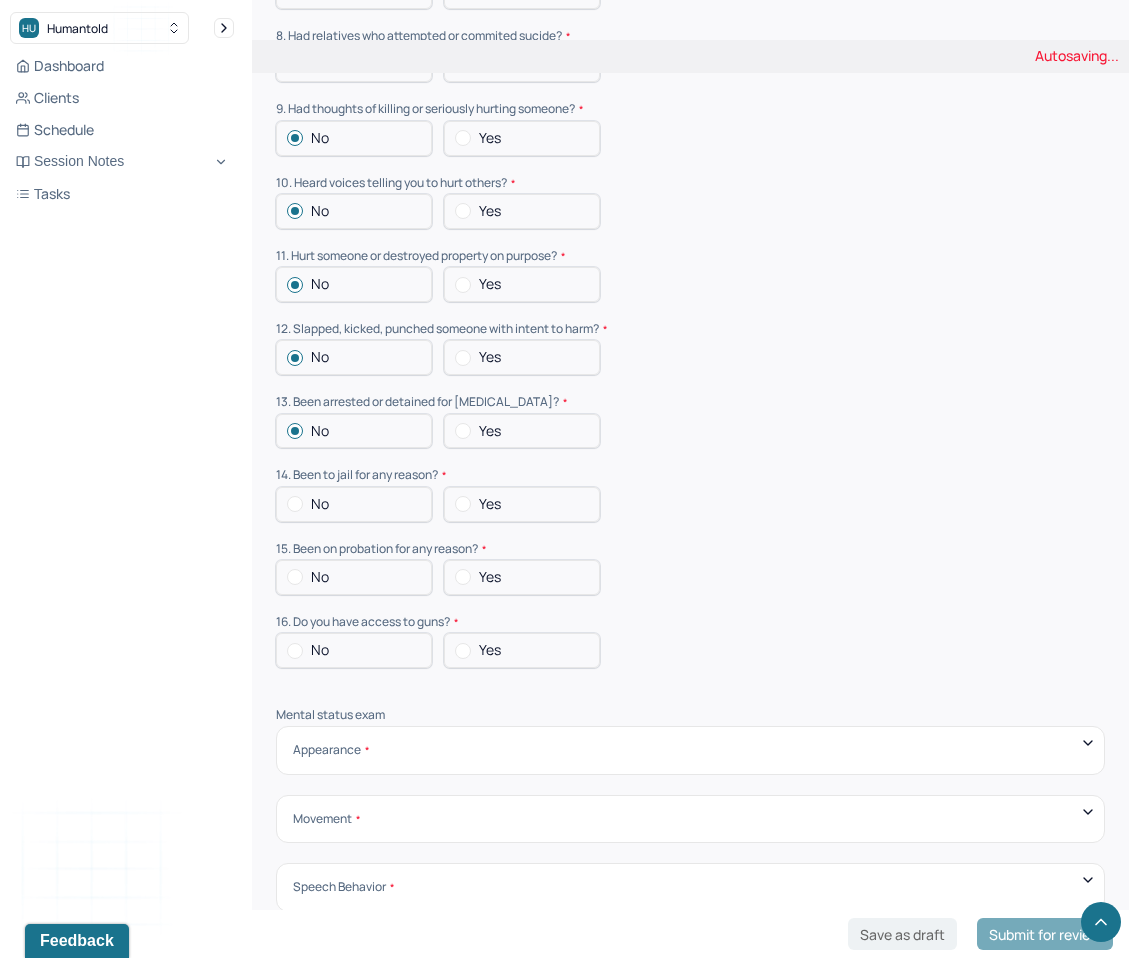 scroll, scrollTop: 5905, scrollLeft: 0, axis: vertical 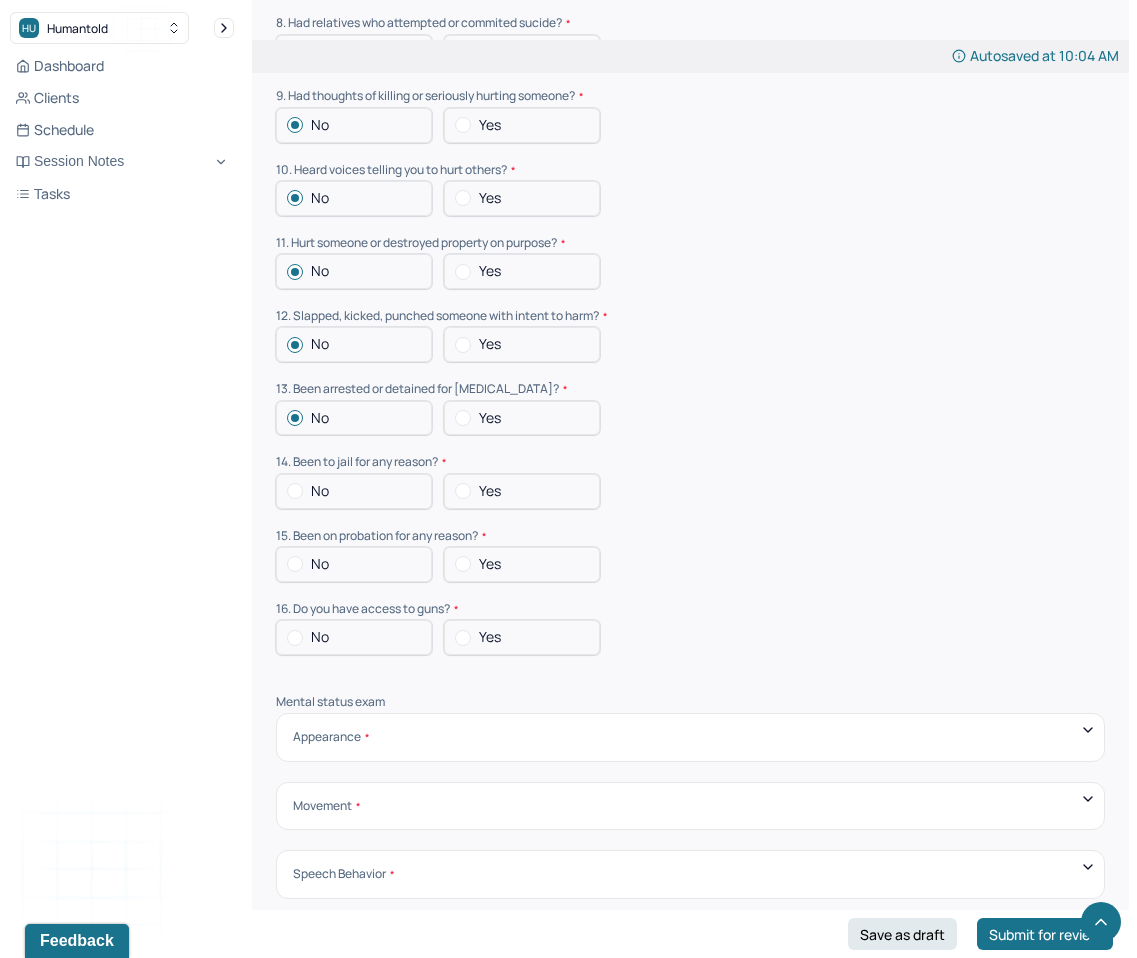 click on "No" at bounding box center [354, 491] 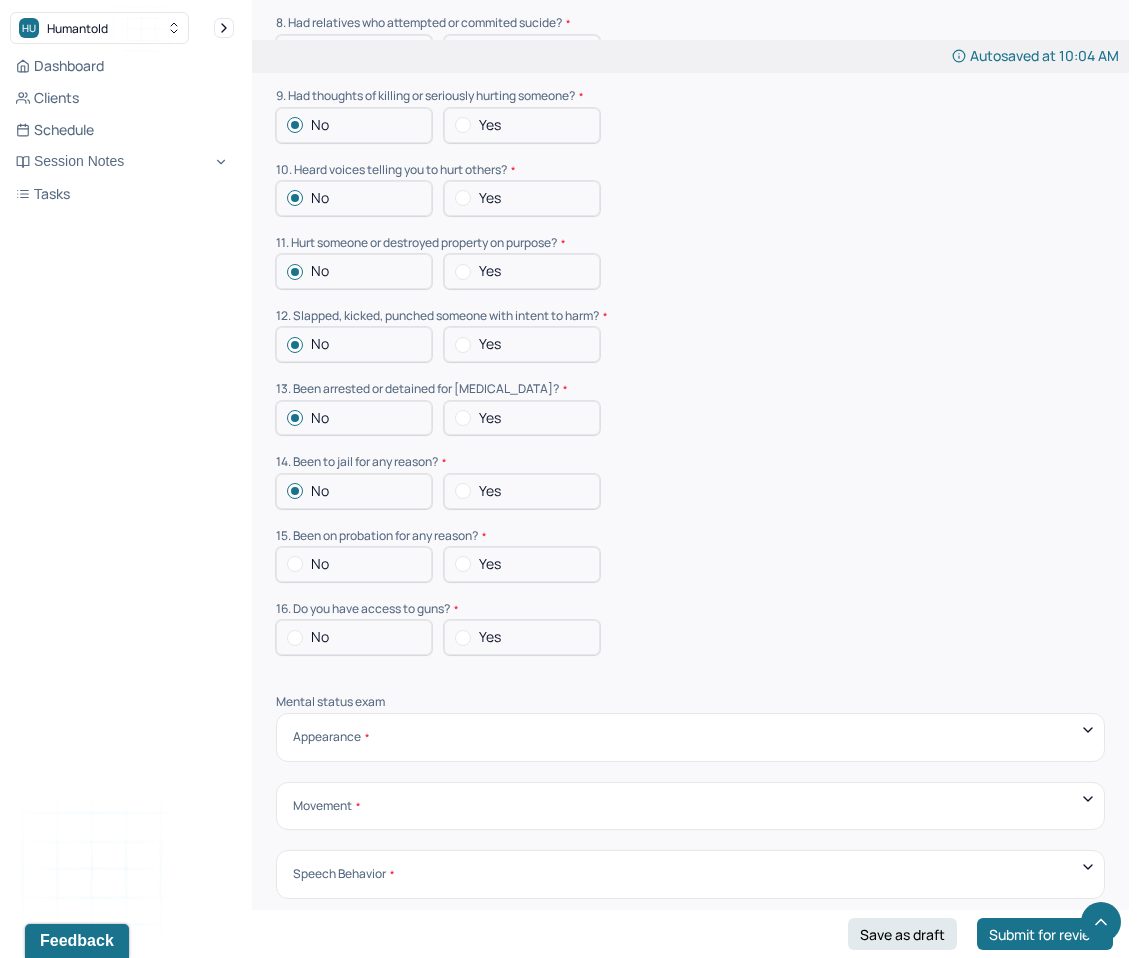 click on "No" at bounding box center (354, 564) 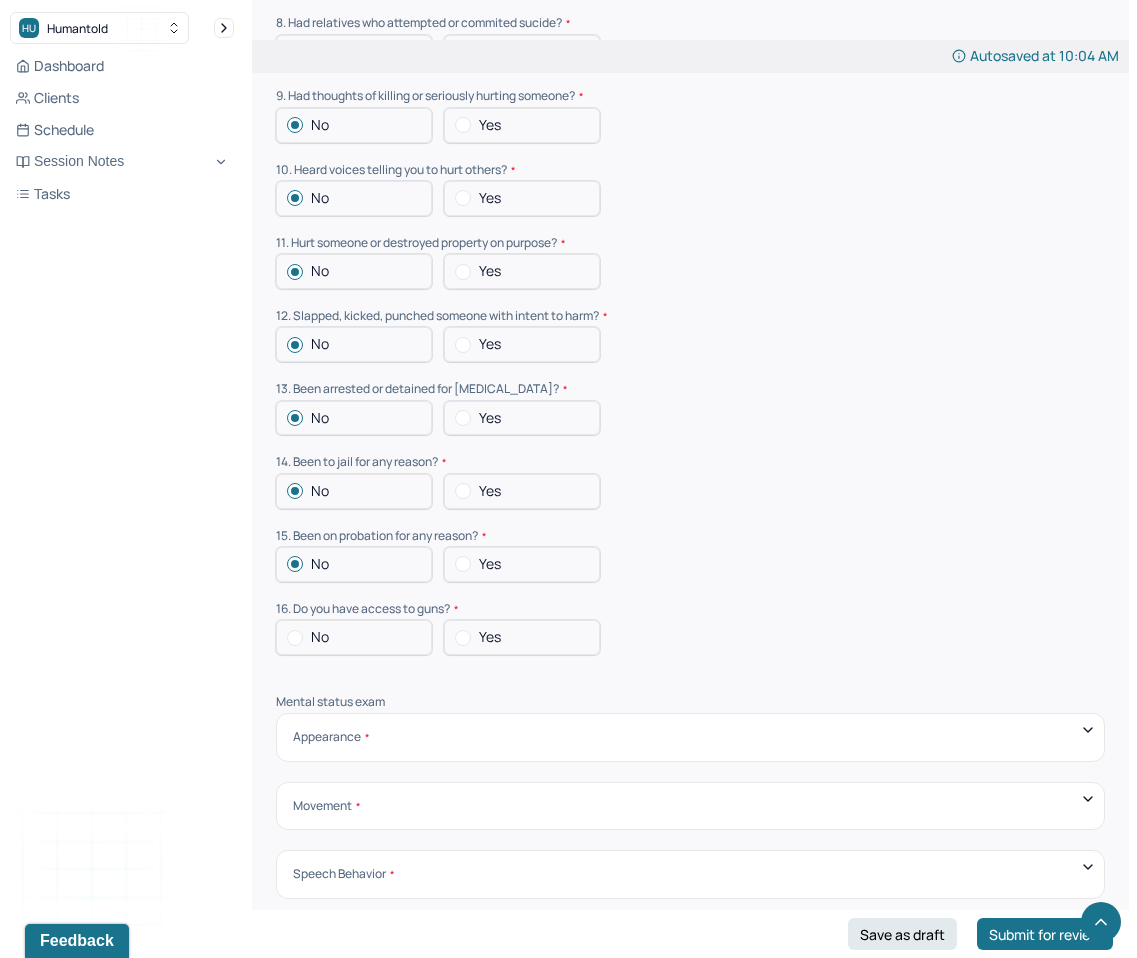 click on "No" at bounding box center [354, 637] 